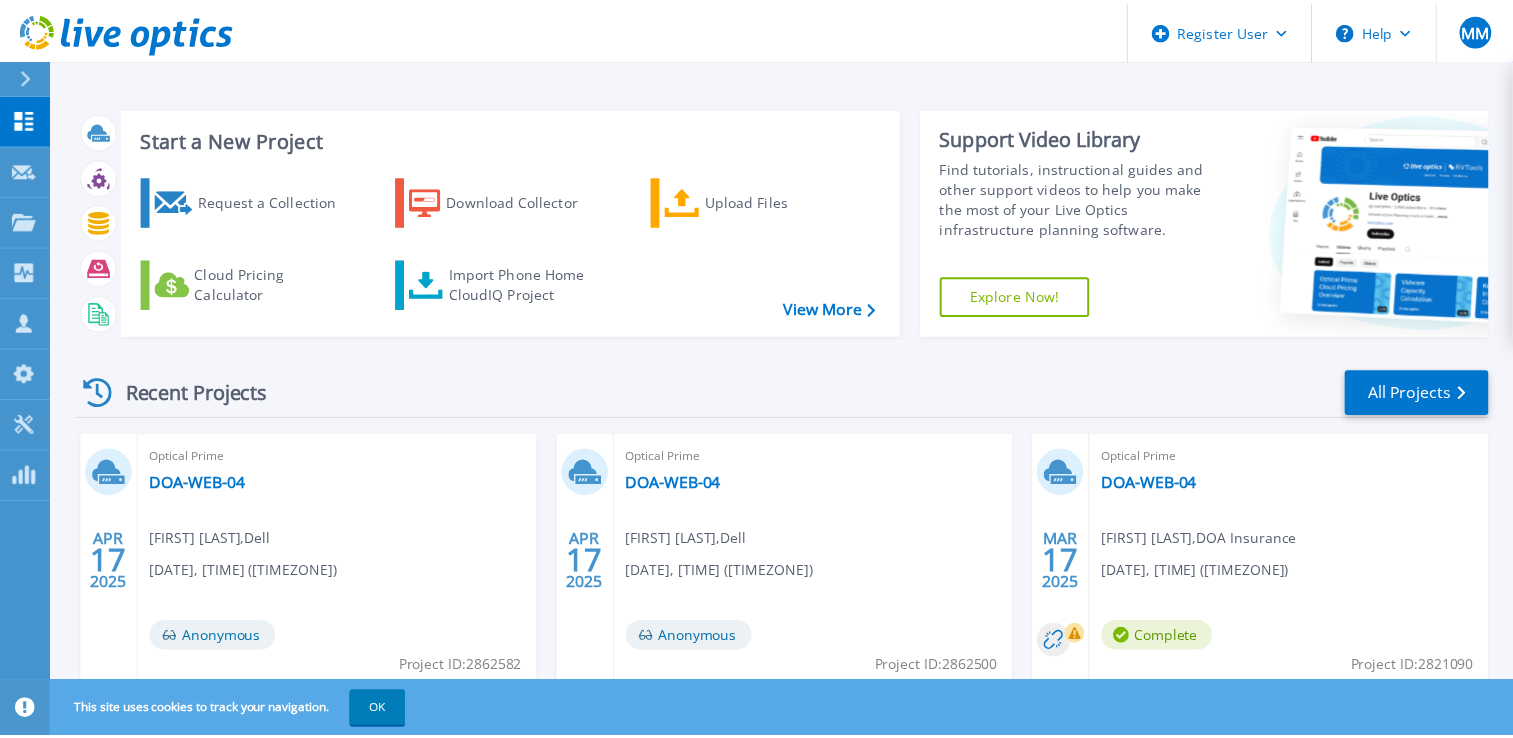 scroll, scrollTop: 0, scrollLeft: 0, axis: both 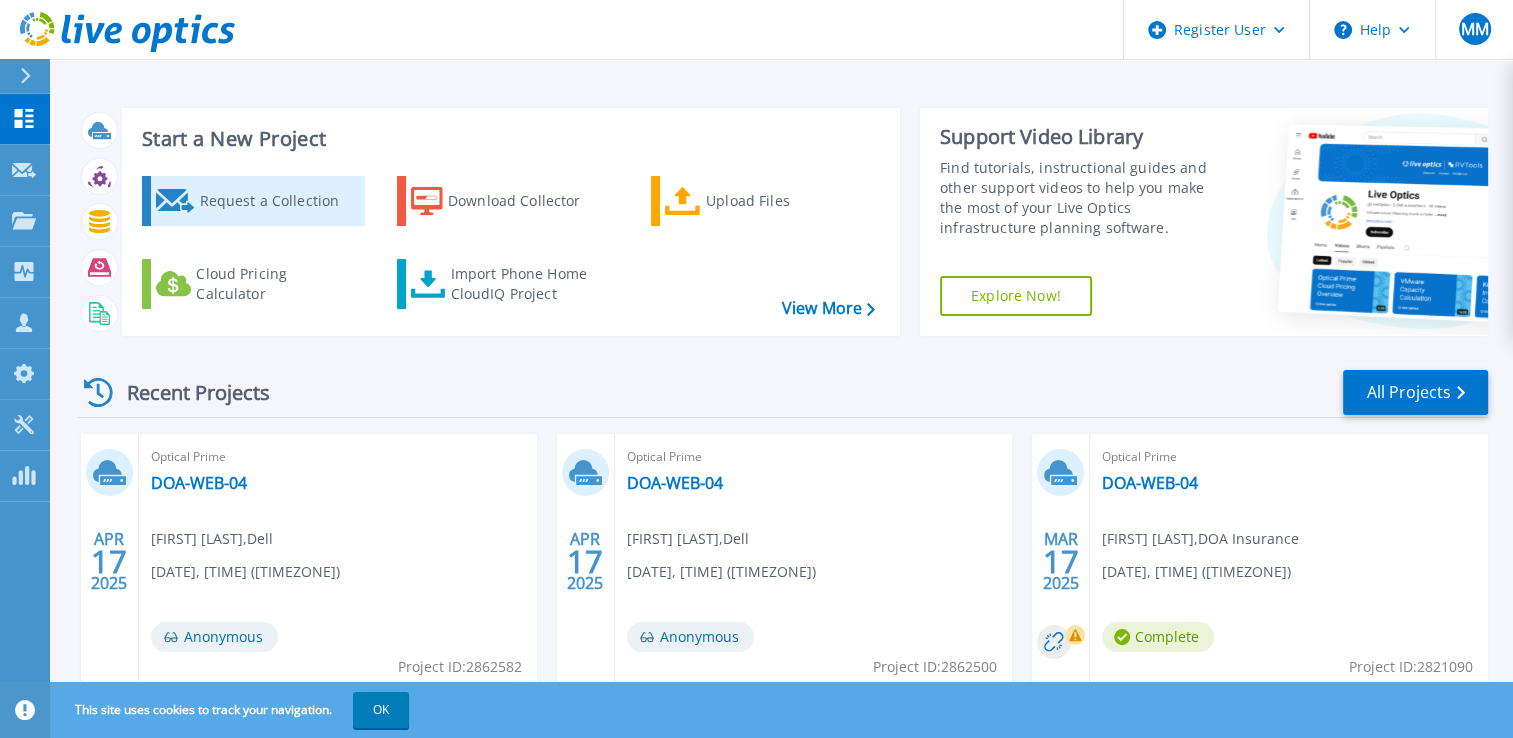 click on "Request a Collection" at bounding box center (279, 201) 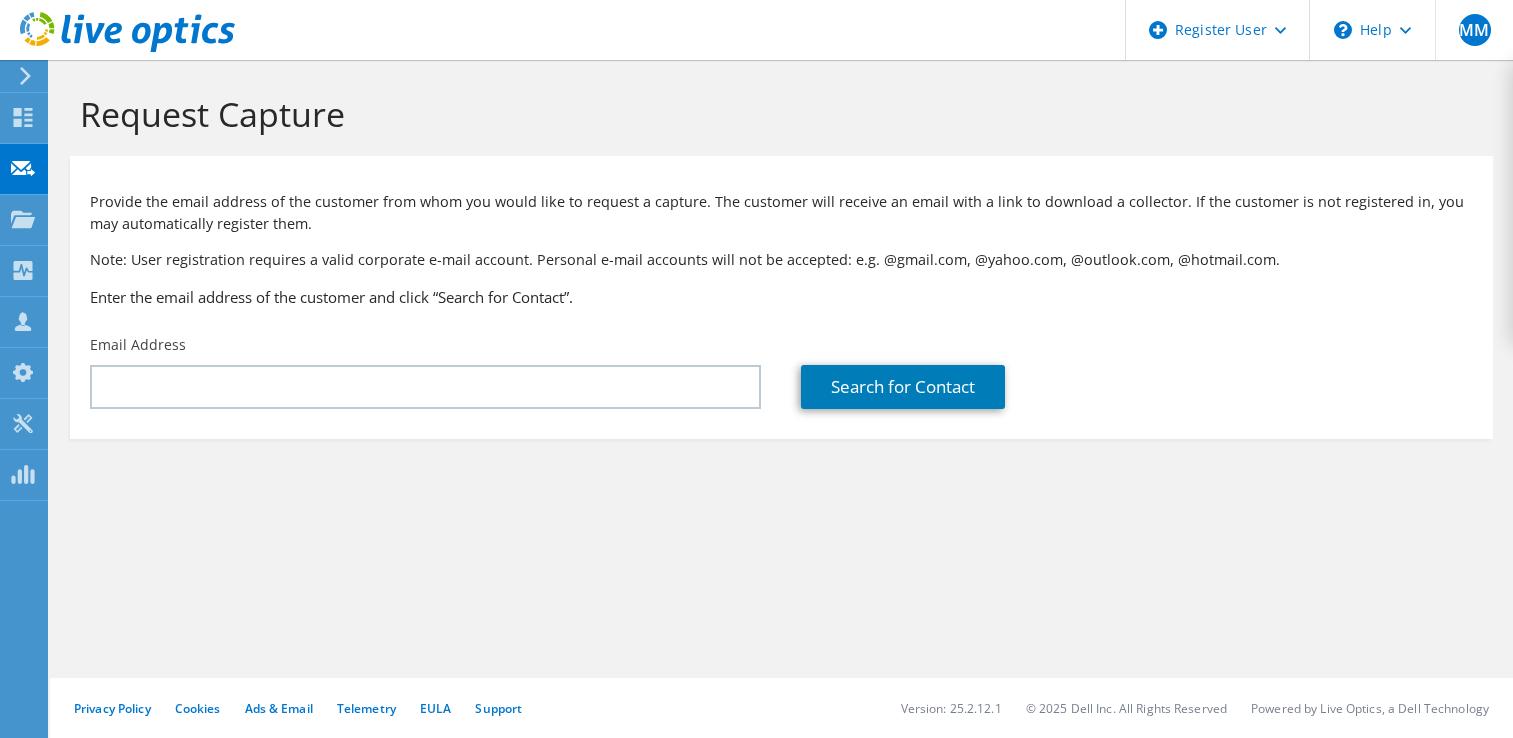 scroll, scrollTop: 0, scrollLeft: 0, axis: both 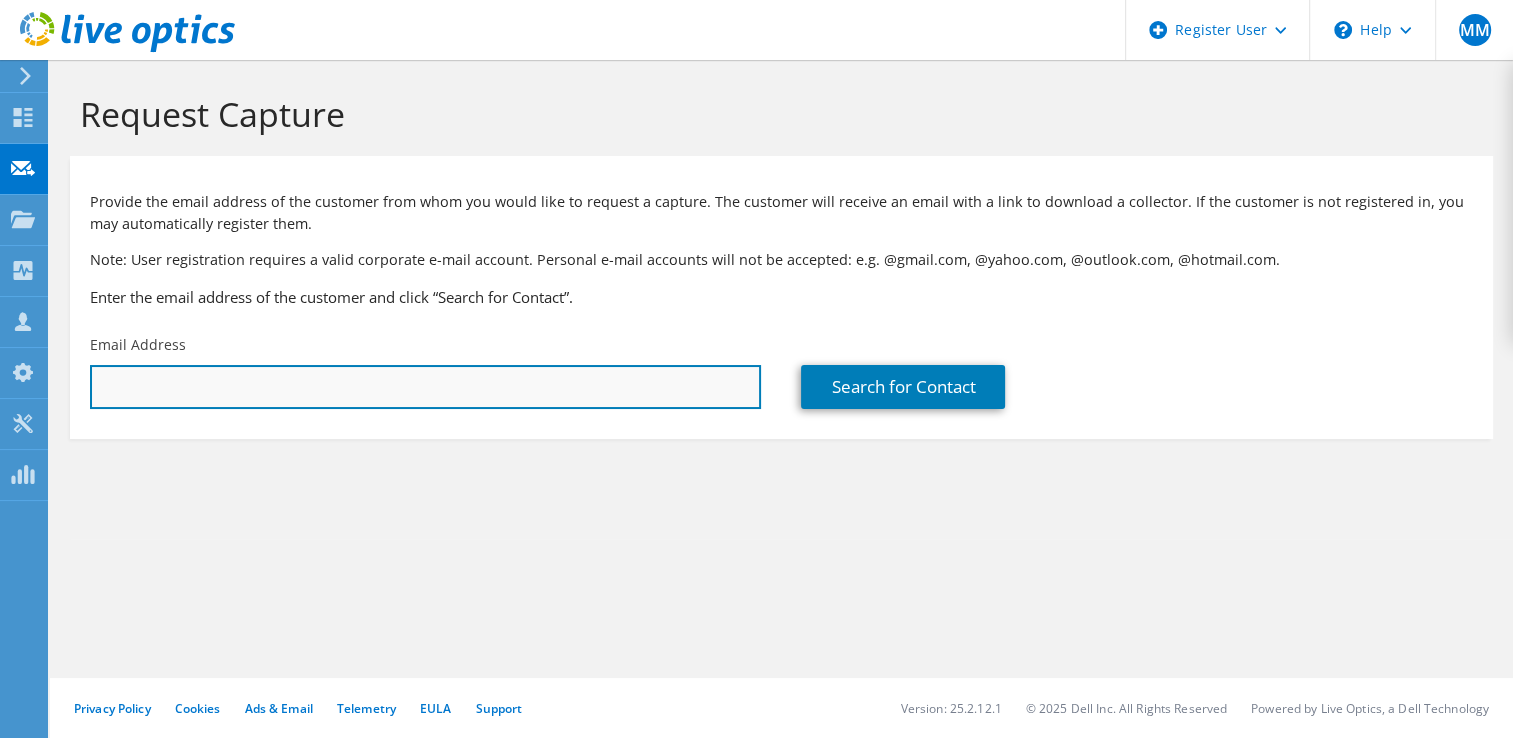 click at bounding box center [425, 387] 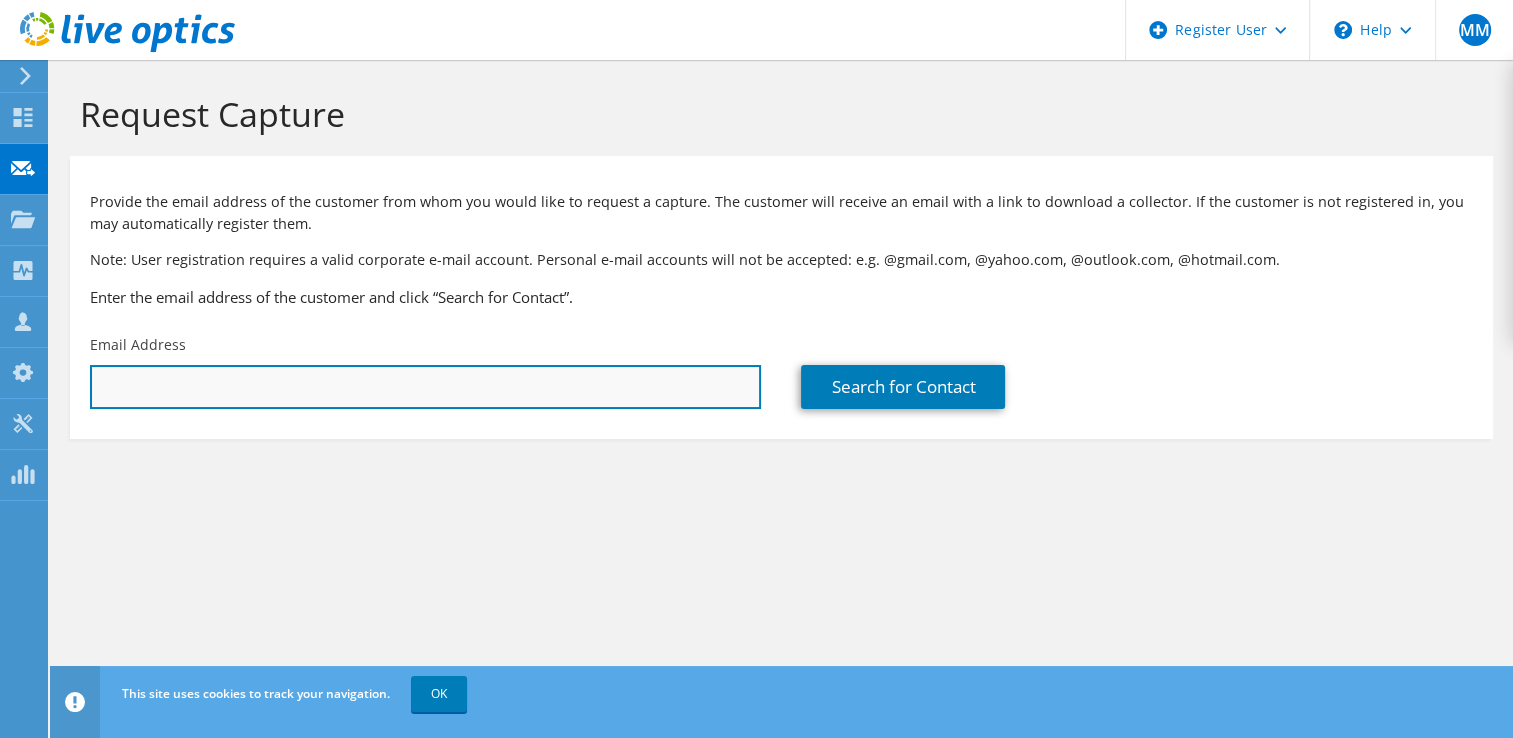 paste on "roy.gardiner@airyleamotors.co.uk" 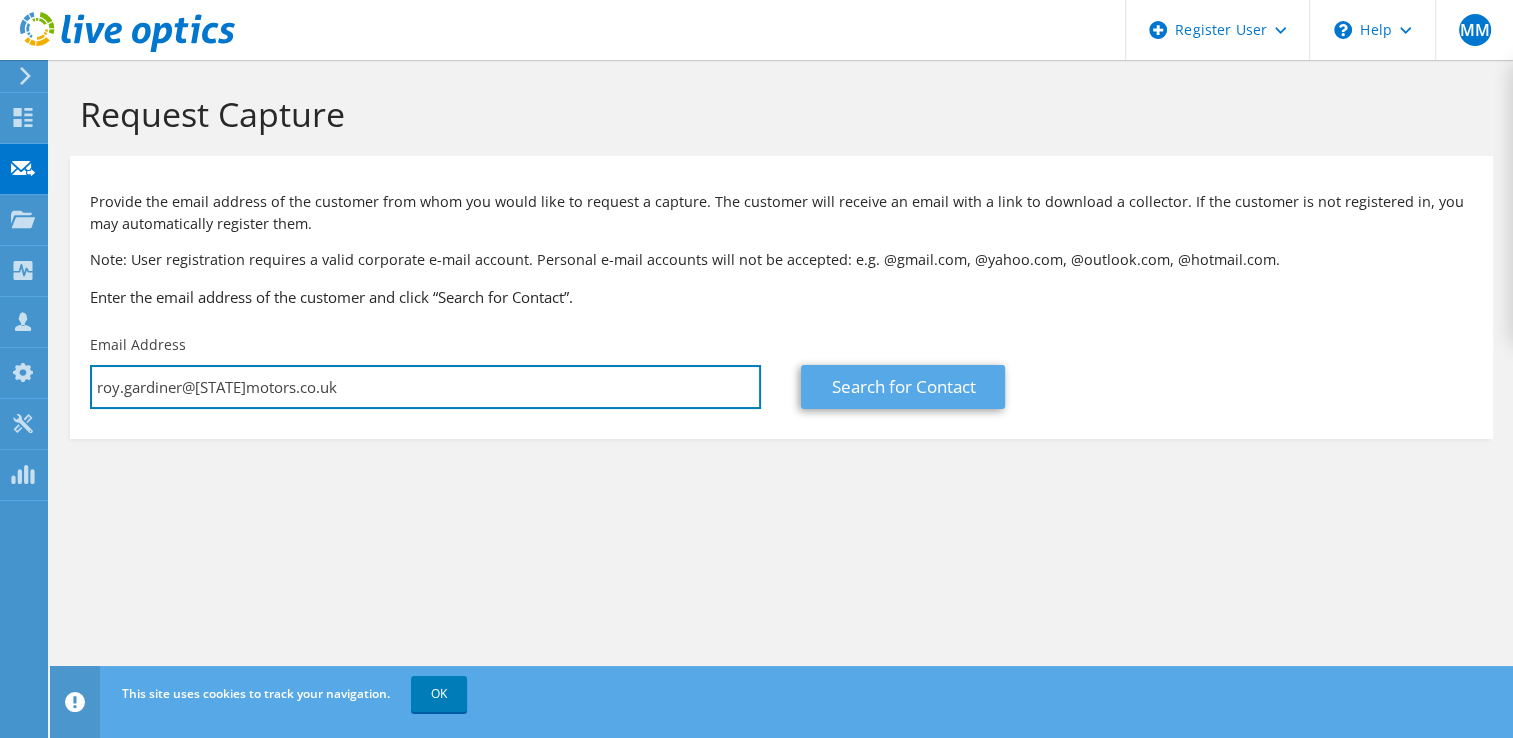 type on "roy.gardiner@airyleamotors.co.uk" 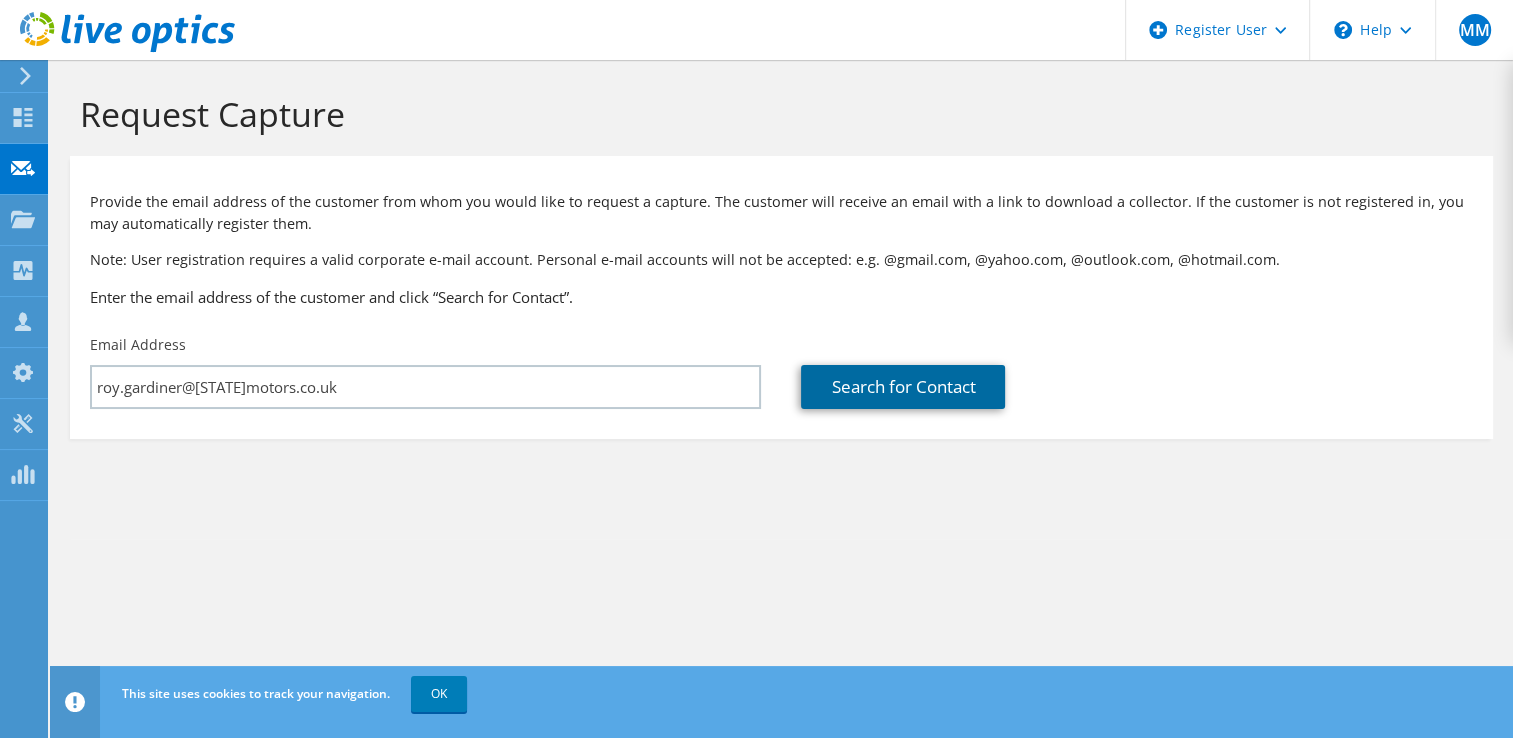 click on "Search for Contact" at bounding box center (903, 387) 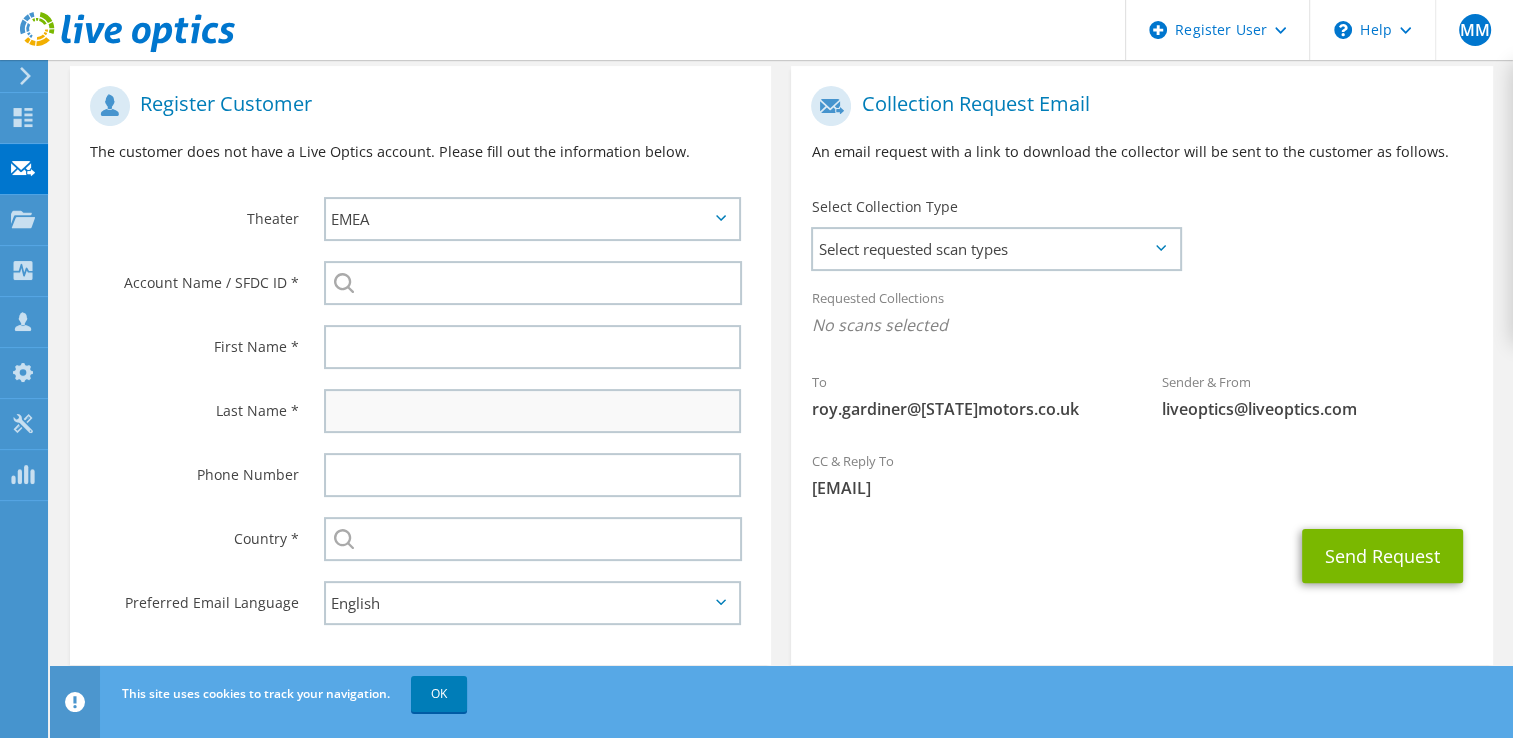 scroll, scrollTop: 400, scrollLeft: 0, axis: vertical 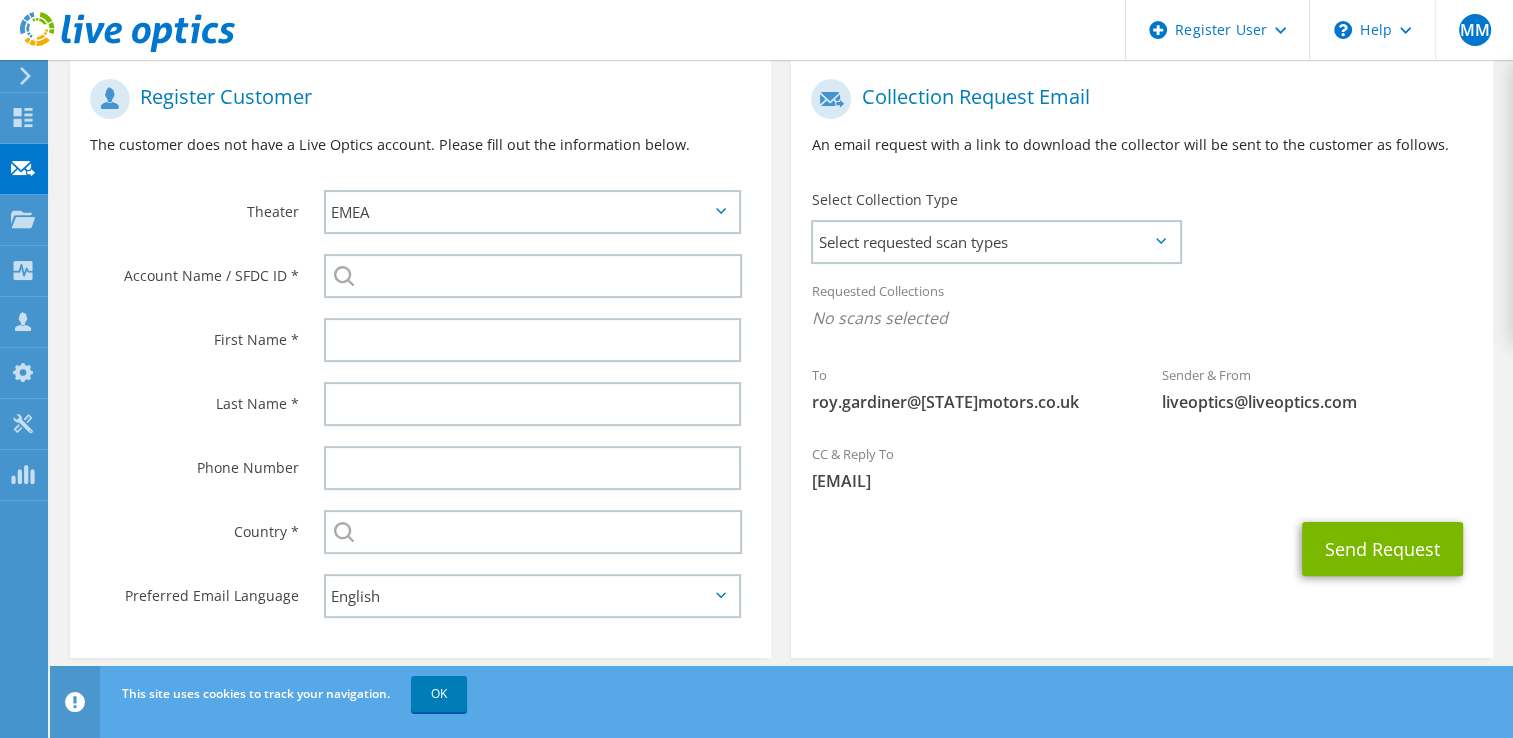 click on "Country *" at bounding box center [194, 526] 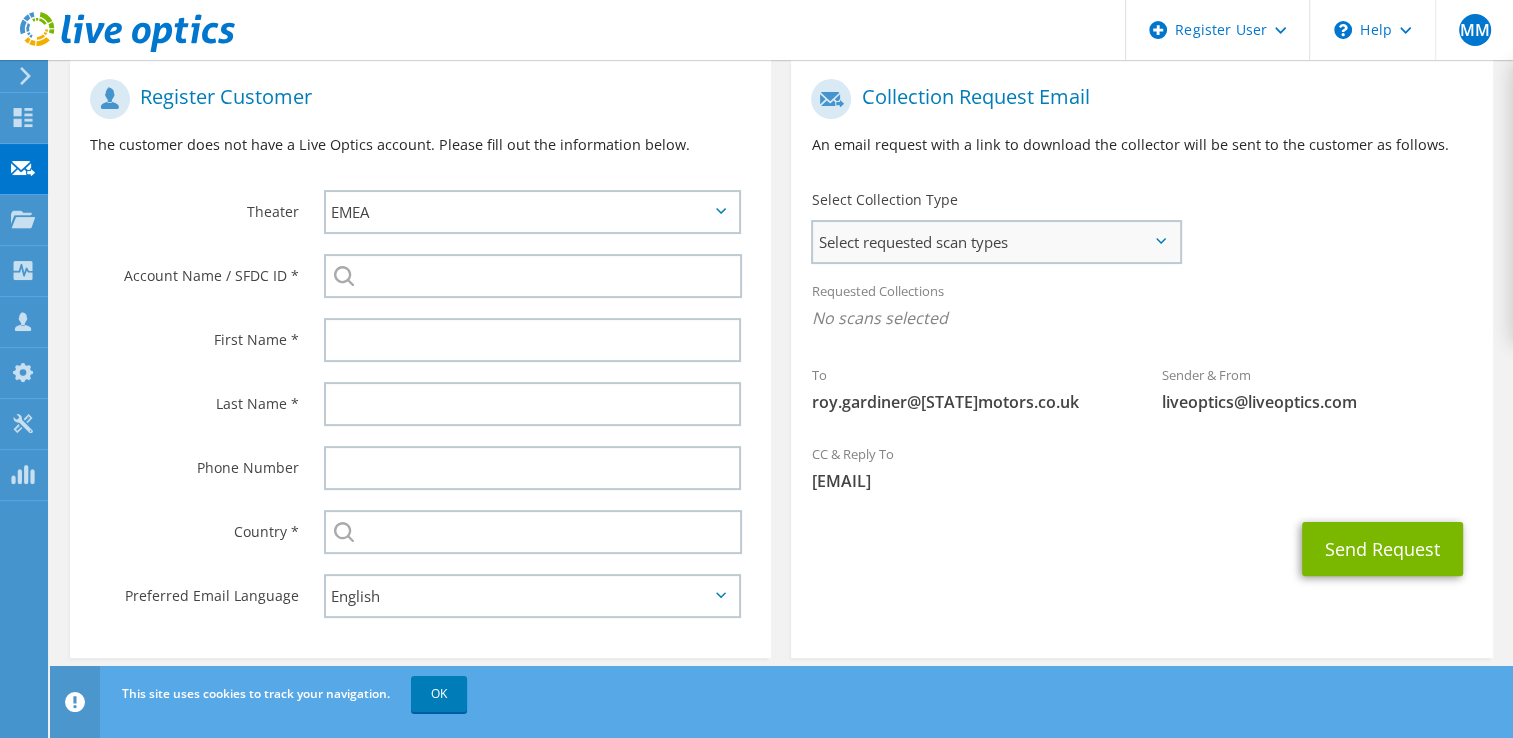 click on "Select requested scan types" at bounding box center [995, 242] 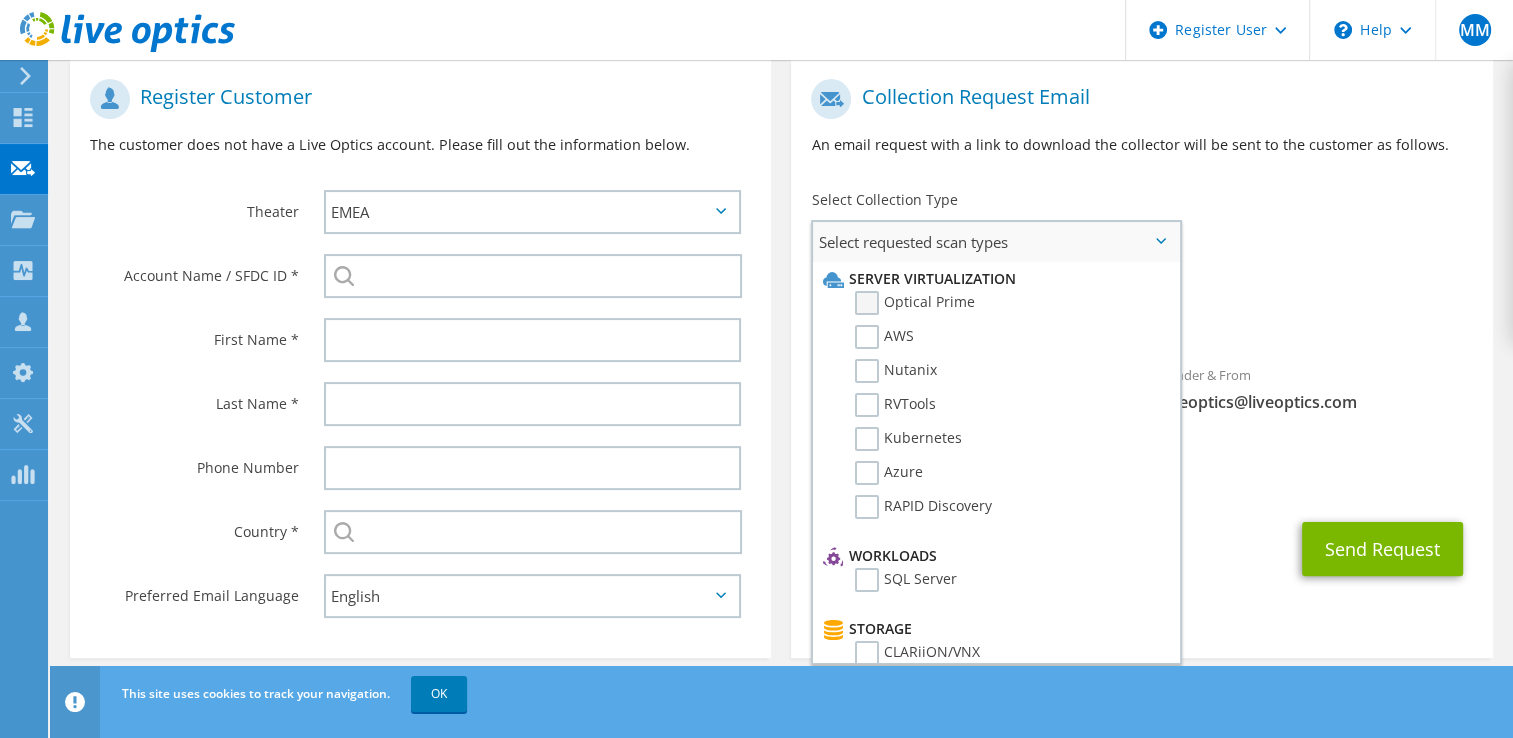 click on "Optical Prime" at bounding box center [915, 303] 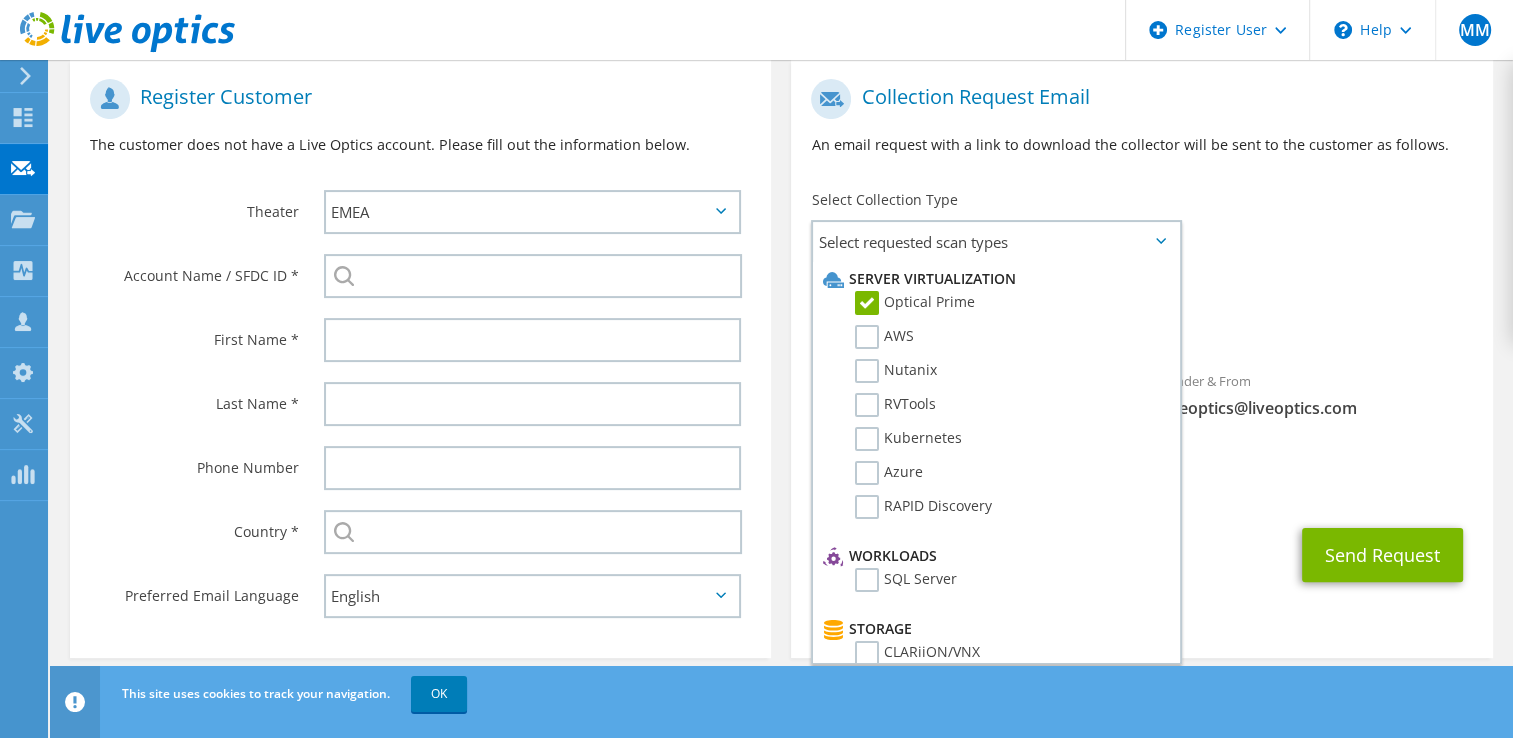 click on "Requested Collections
No scans selected
Optical Prime" at bounding box center [1141, 310] 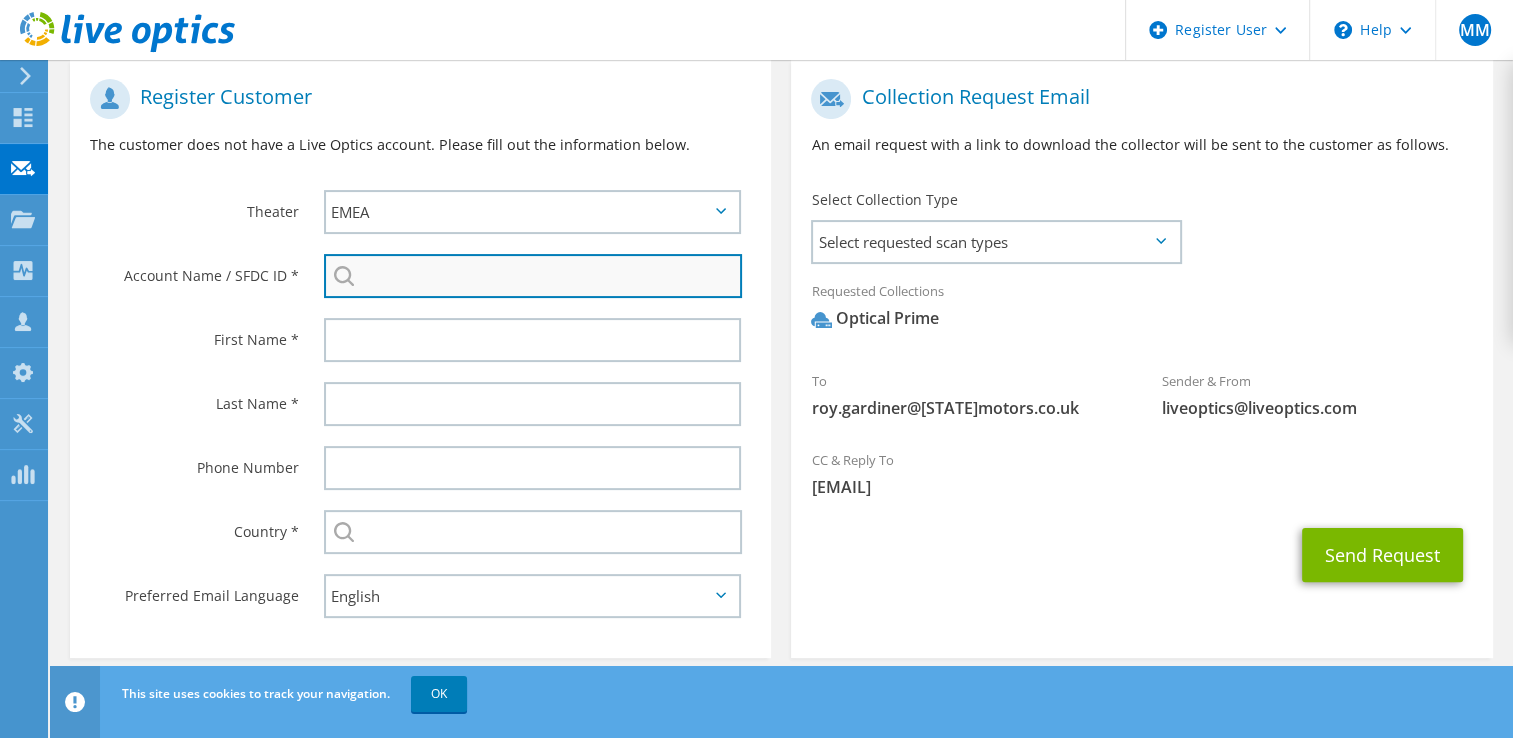 click at bounding box center [533, 276] 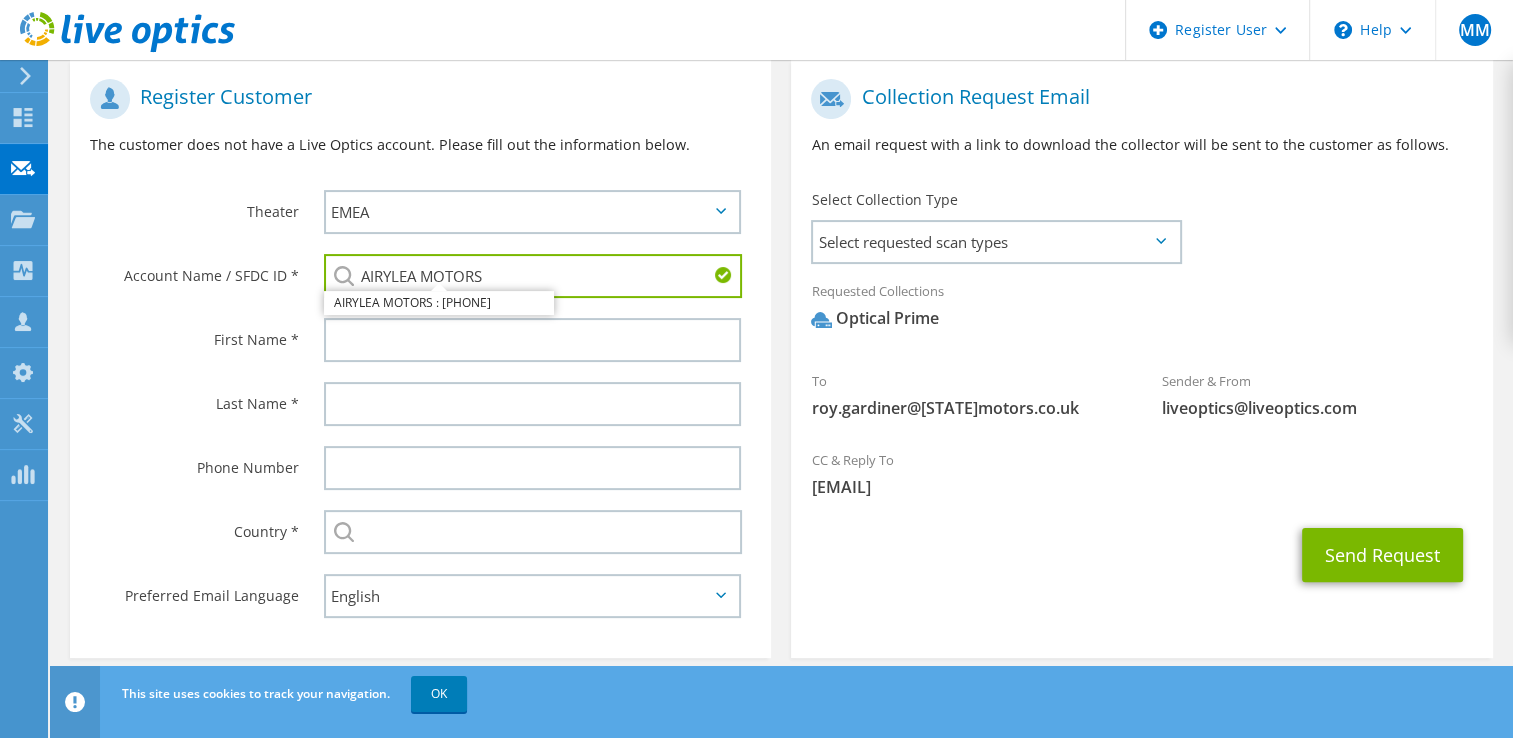 click on "Request Capture
Provide the email address of the customer from whom you would like to request a capture. The customer will receive an email with a link to download a collector. If the customer is not registered in, you may automatically register them.
Note: User registration requires a valid corporate e-mail account. Personal e-mail accounts will not be accepted: e.g. @gmail.com, @yahoo.com, @outlook.com, @hotmail.com.
Enter the email address of the customer and click “Search for Contact”.
Email Address
roy.gardiner@airyleamotors.co.uk" at bounding box center (781, 209) 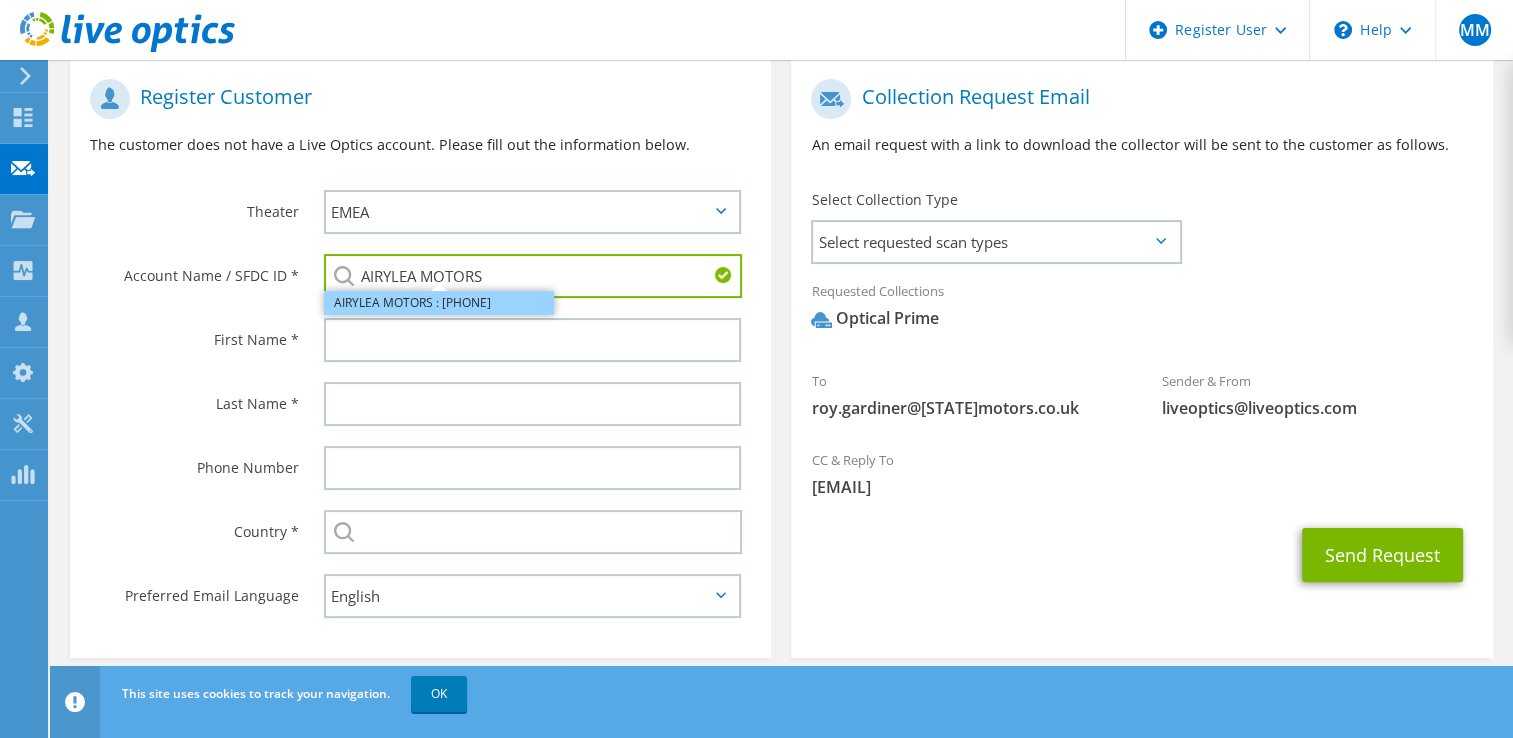 click on "AIRYLEA MOTORS : 2843070793" at bounding box center [439, 303] 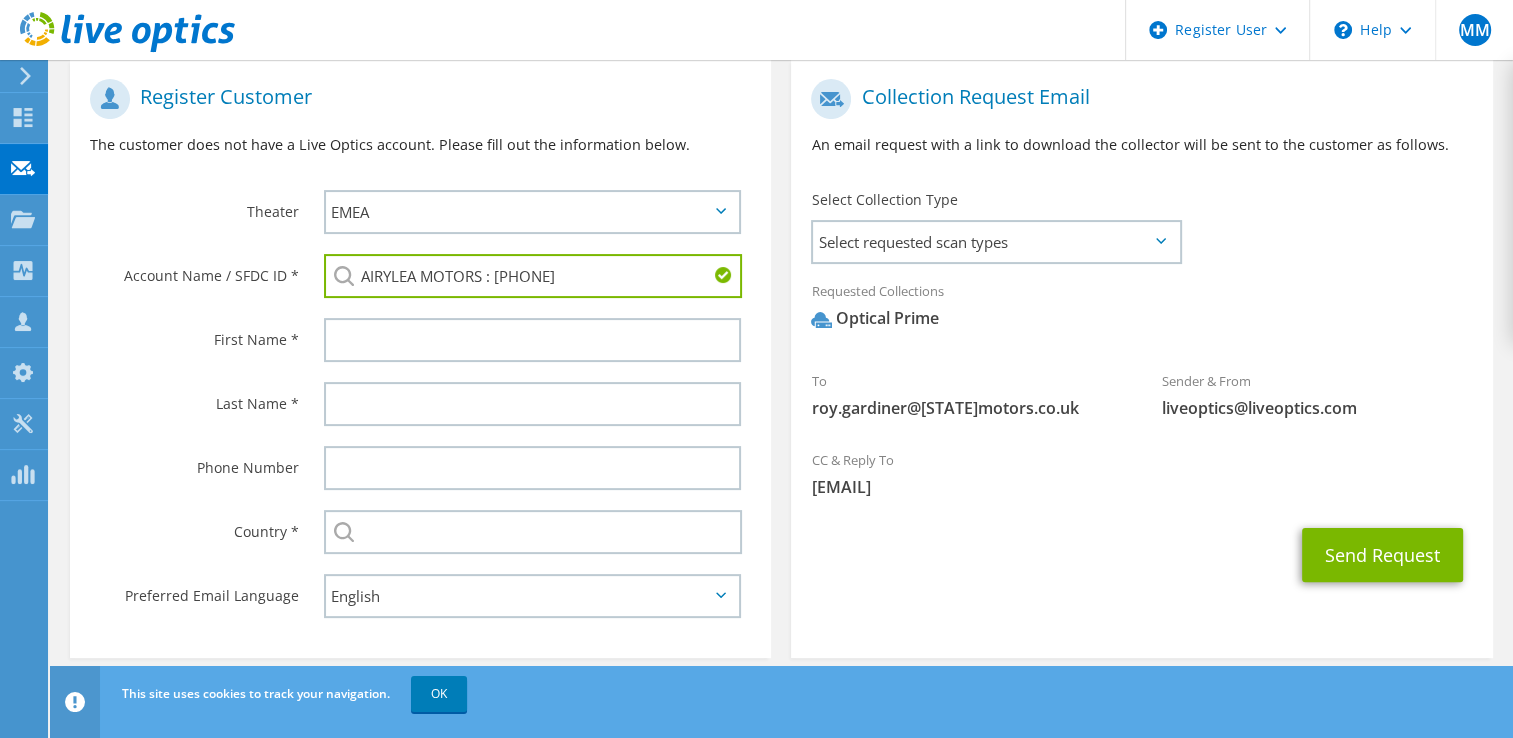 click on "First Name *" at bounding box center (187, 339) 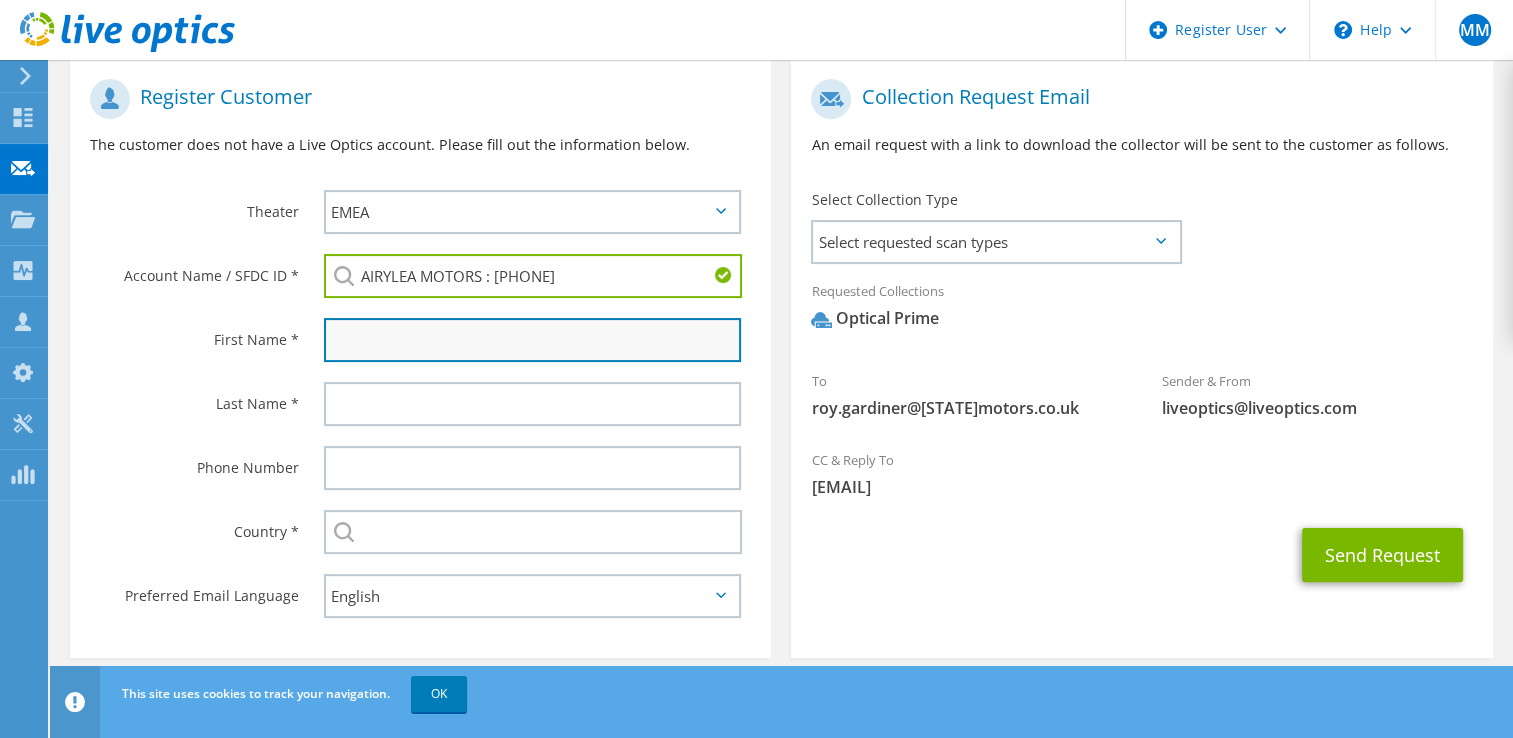 click at bounding box center [533, 340] 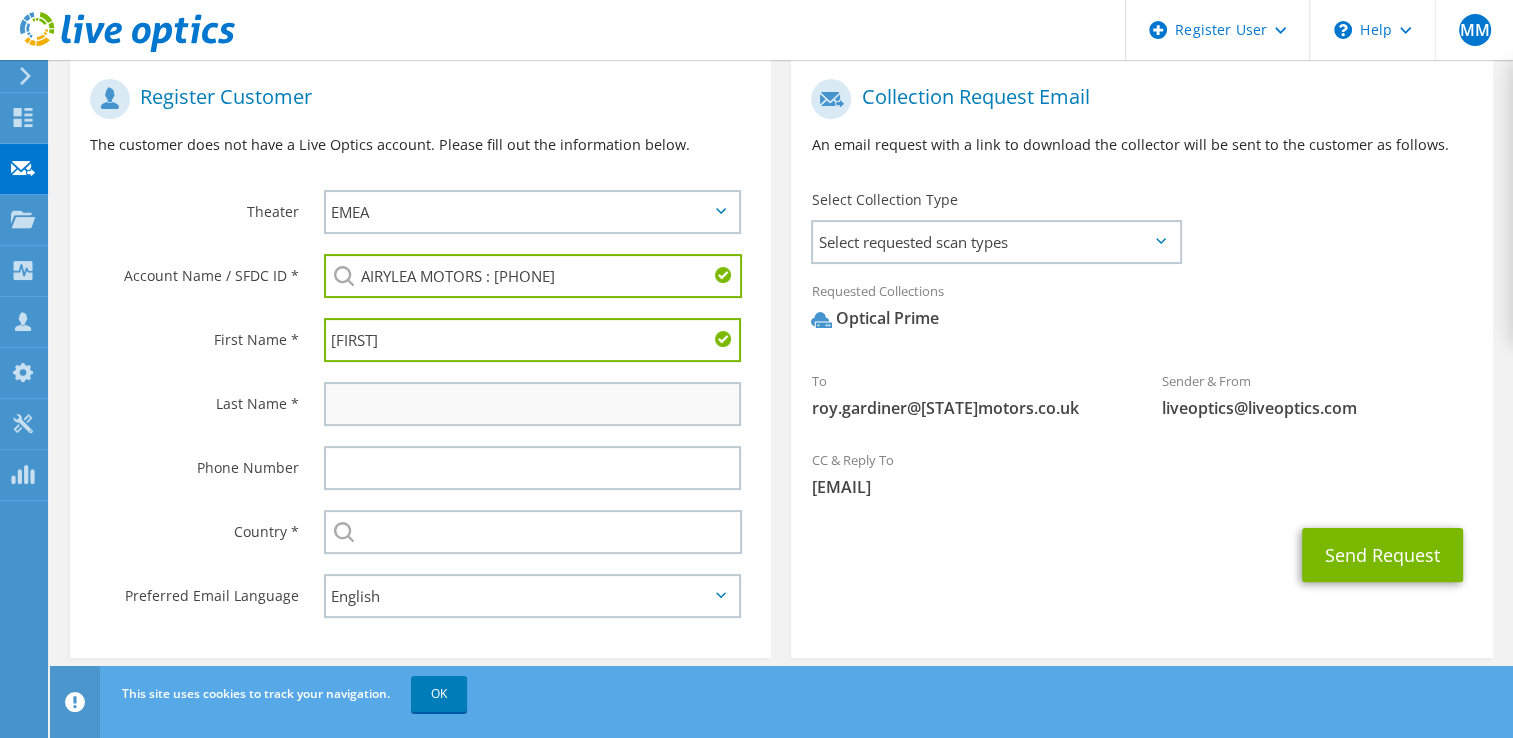 type on "Roy" 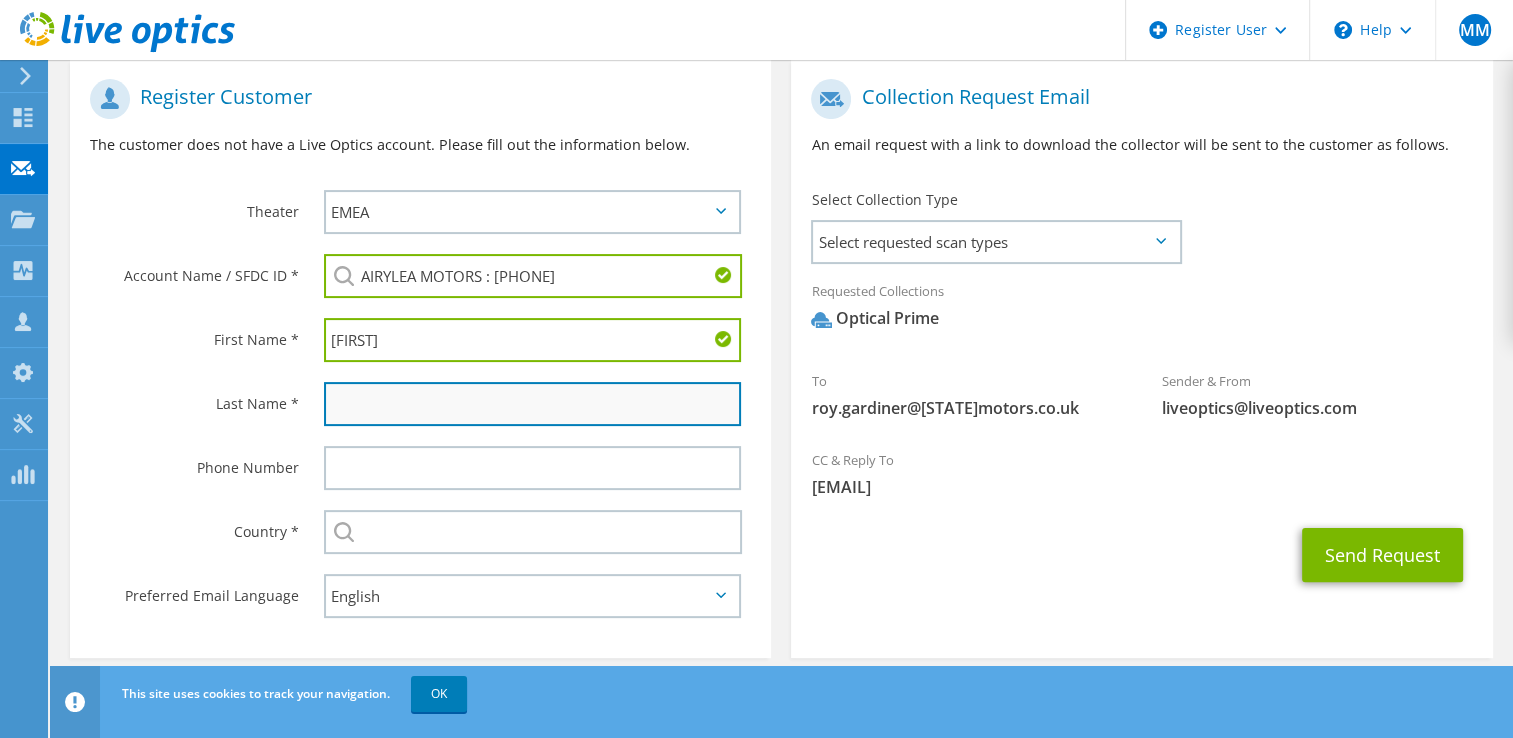 click at bounding box center [533, 404] 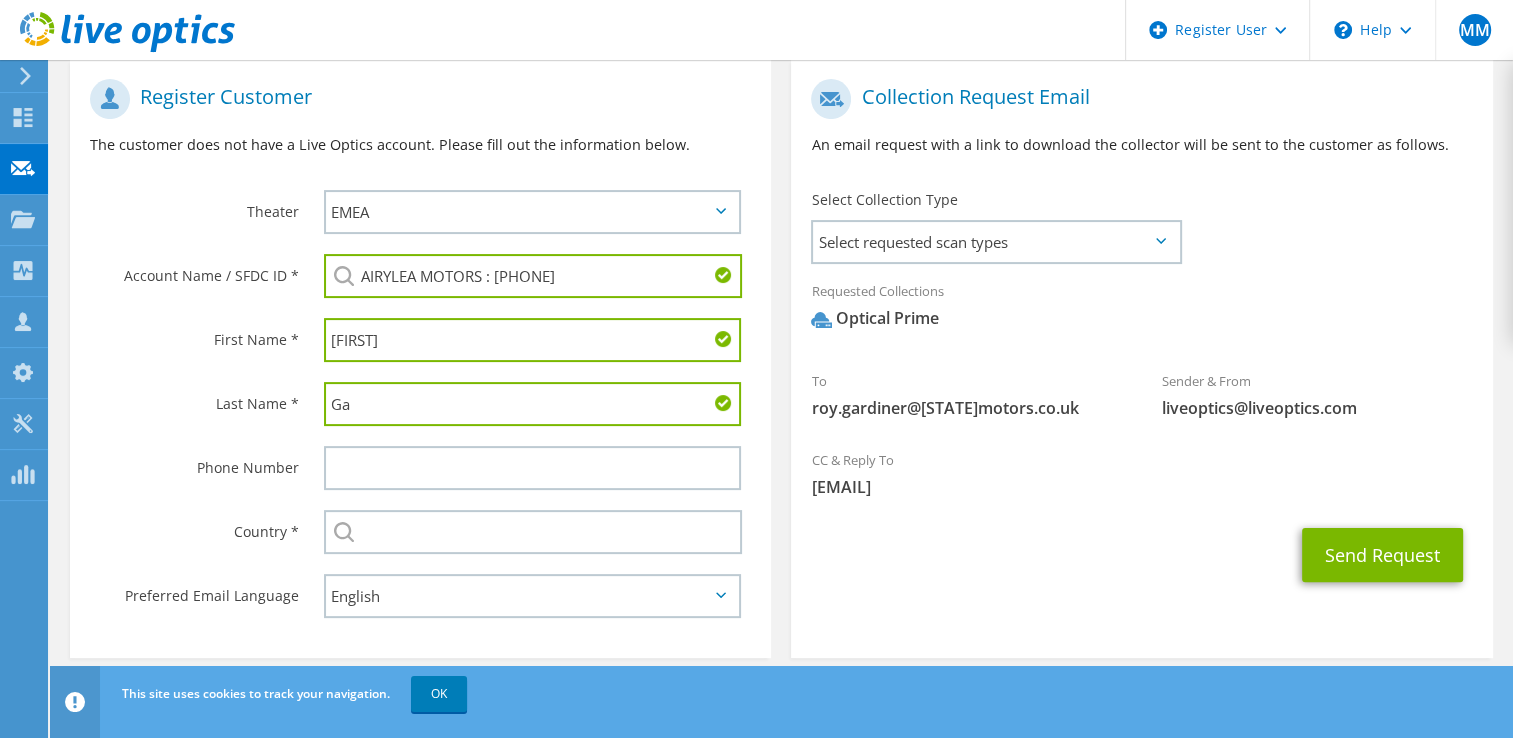 type on "G" 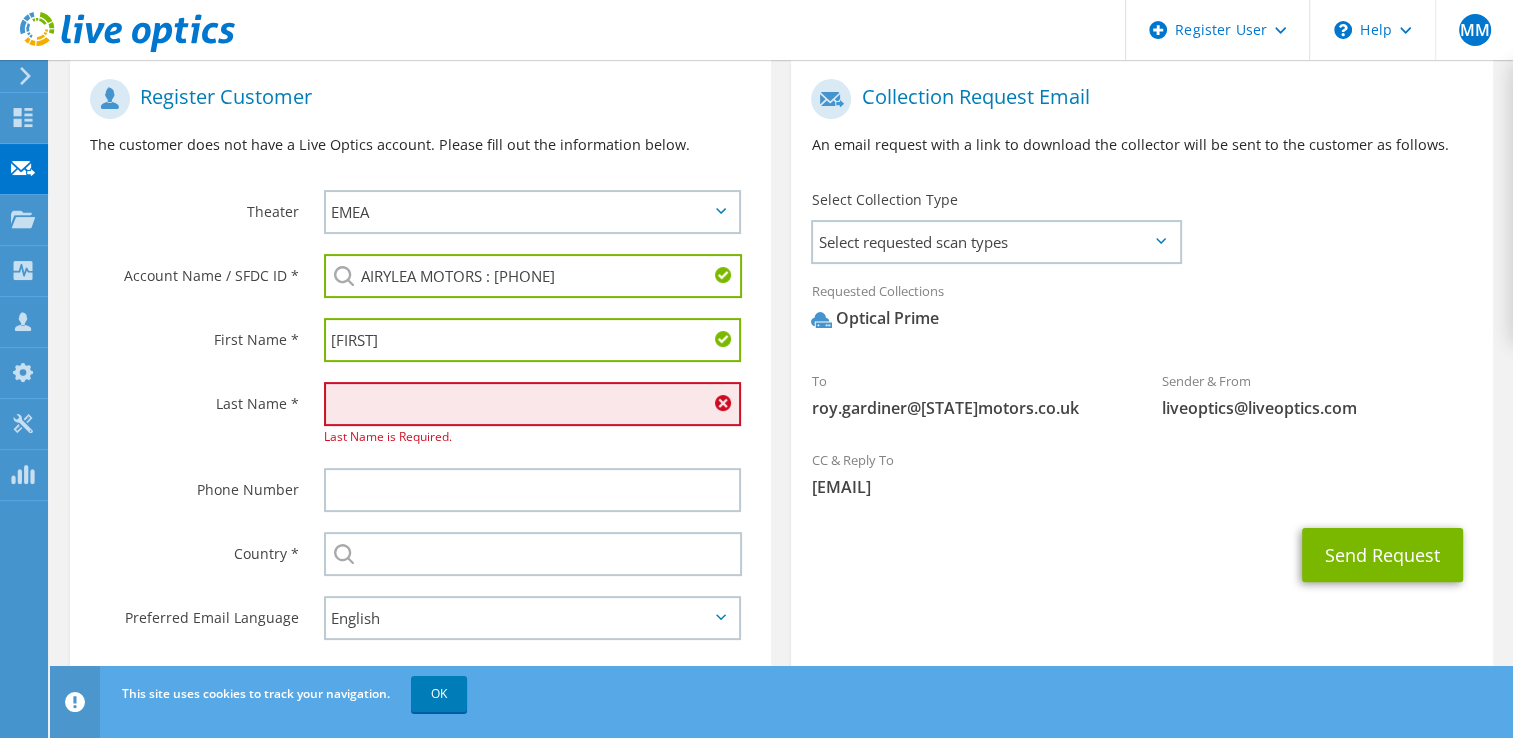 paste on "AIRYLEA MOTORS" 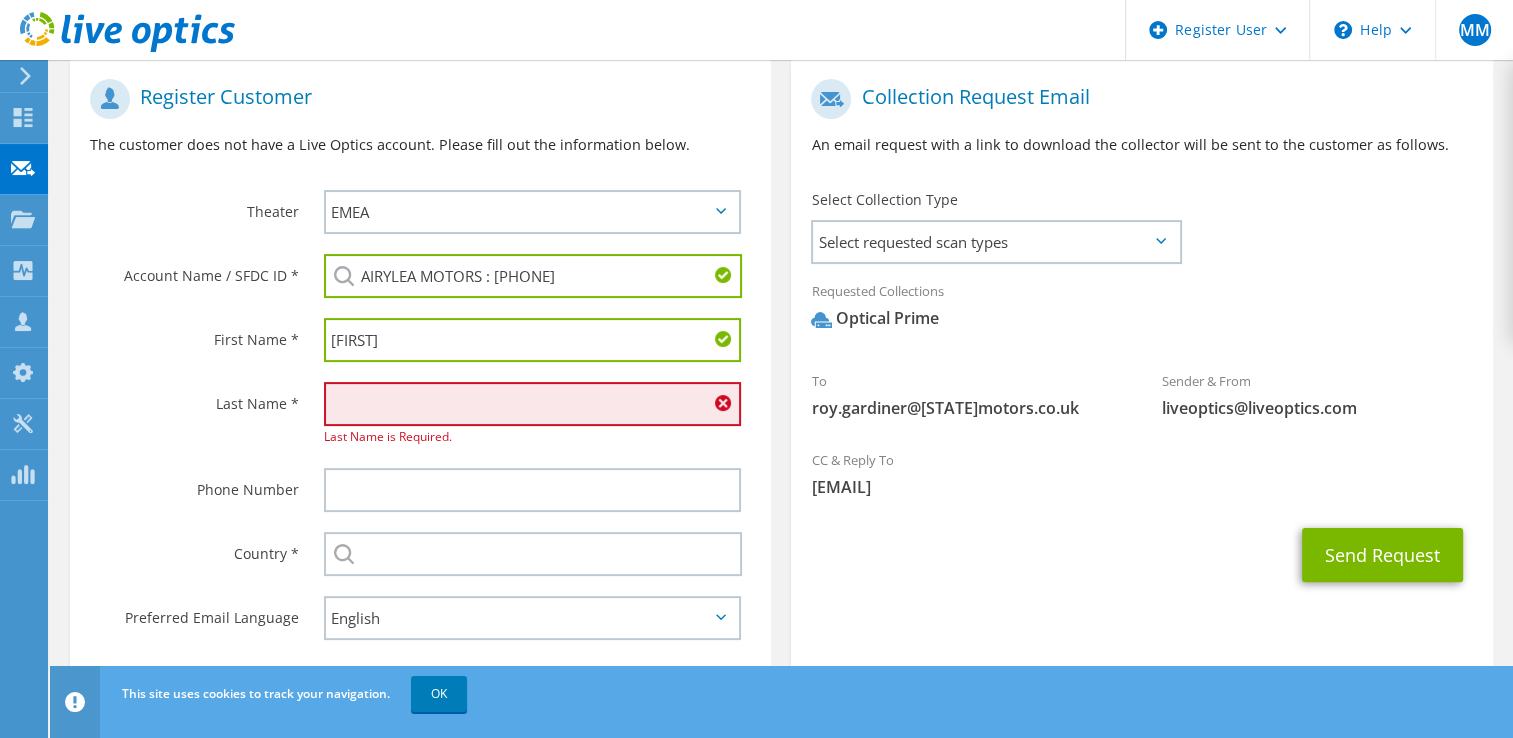 type on "AIRYLEA MOTORS" 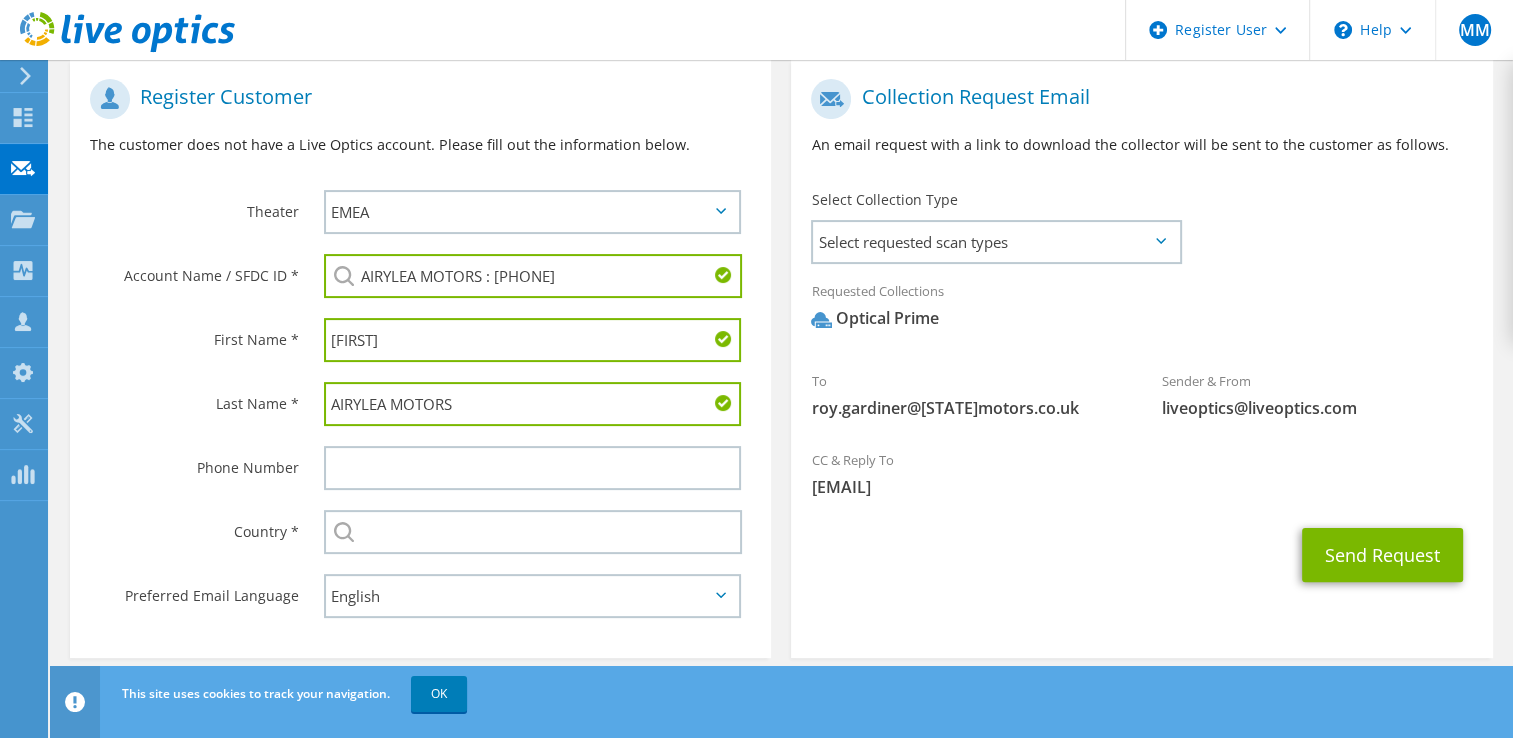 click on "AIRYLEA MOTORS" at bounding box center [533, 404] 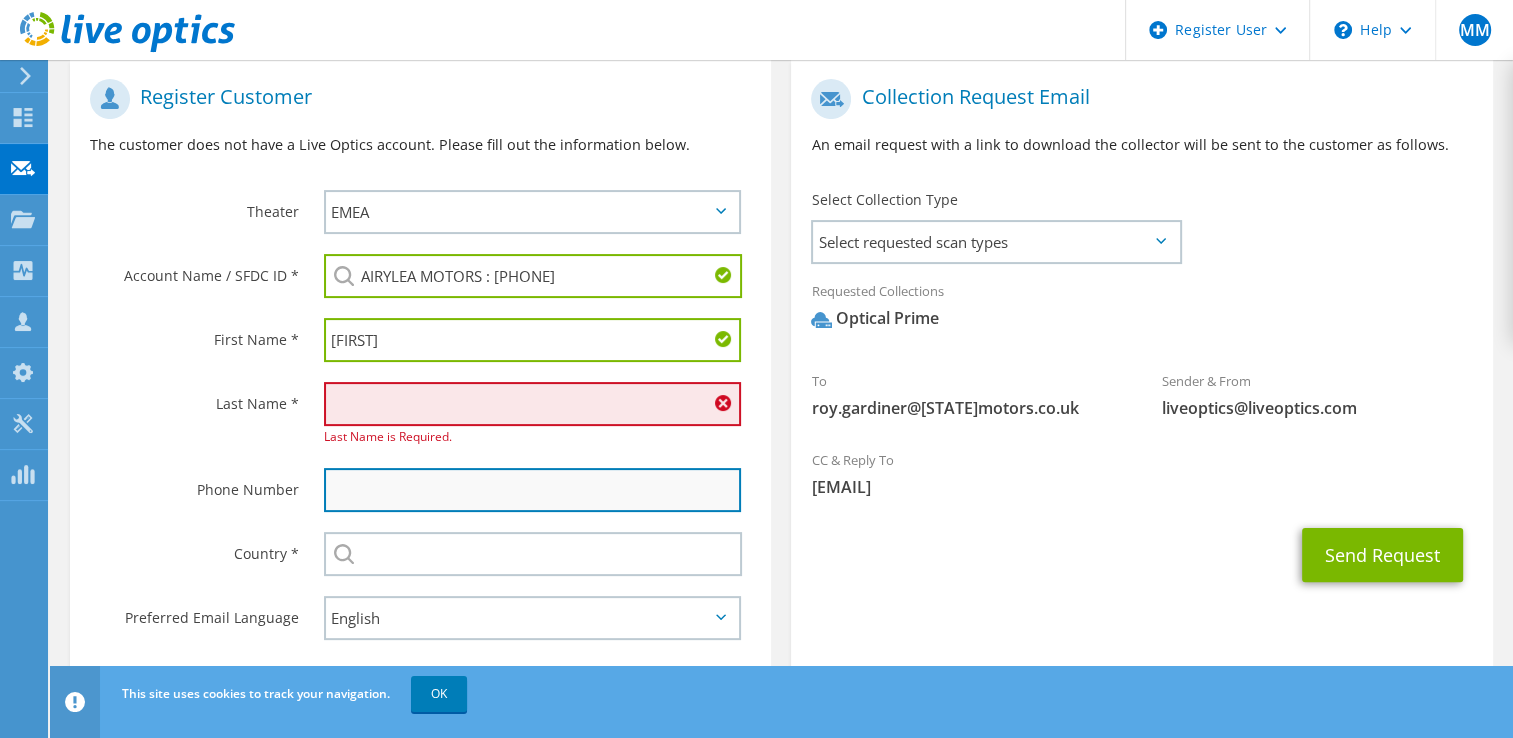 click at bounding box center (533, 490) 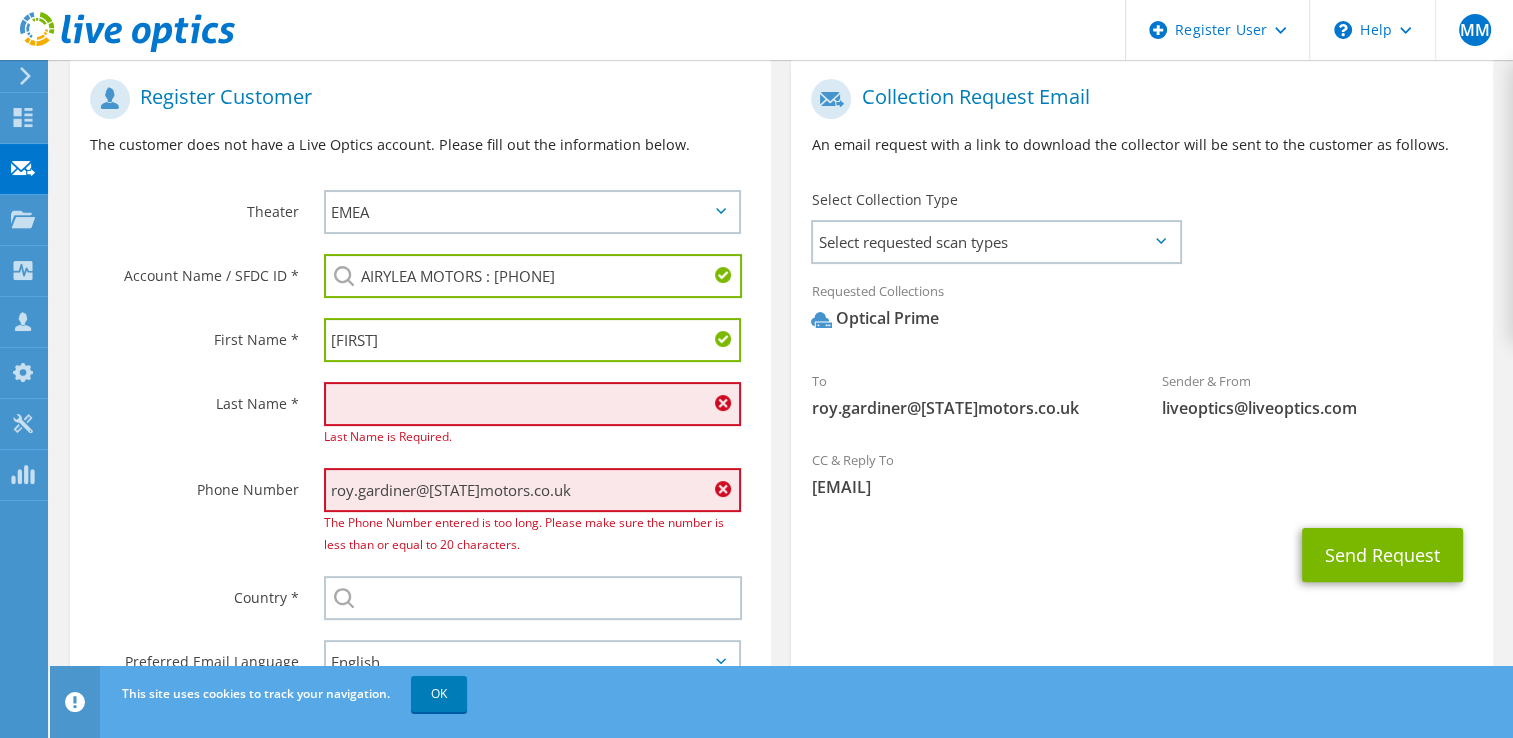 drag, startPoint x: 416, startPoint y: 489, endPoint x: 762, endPoint y: 493, distance: 346.02313 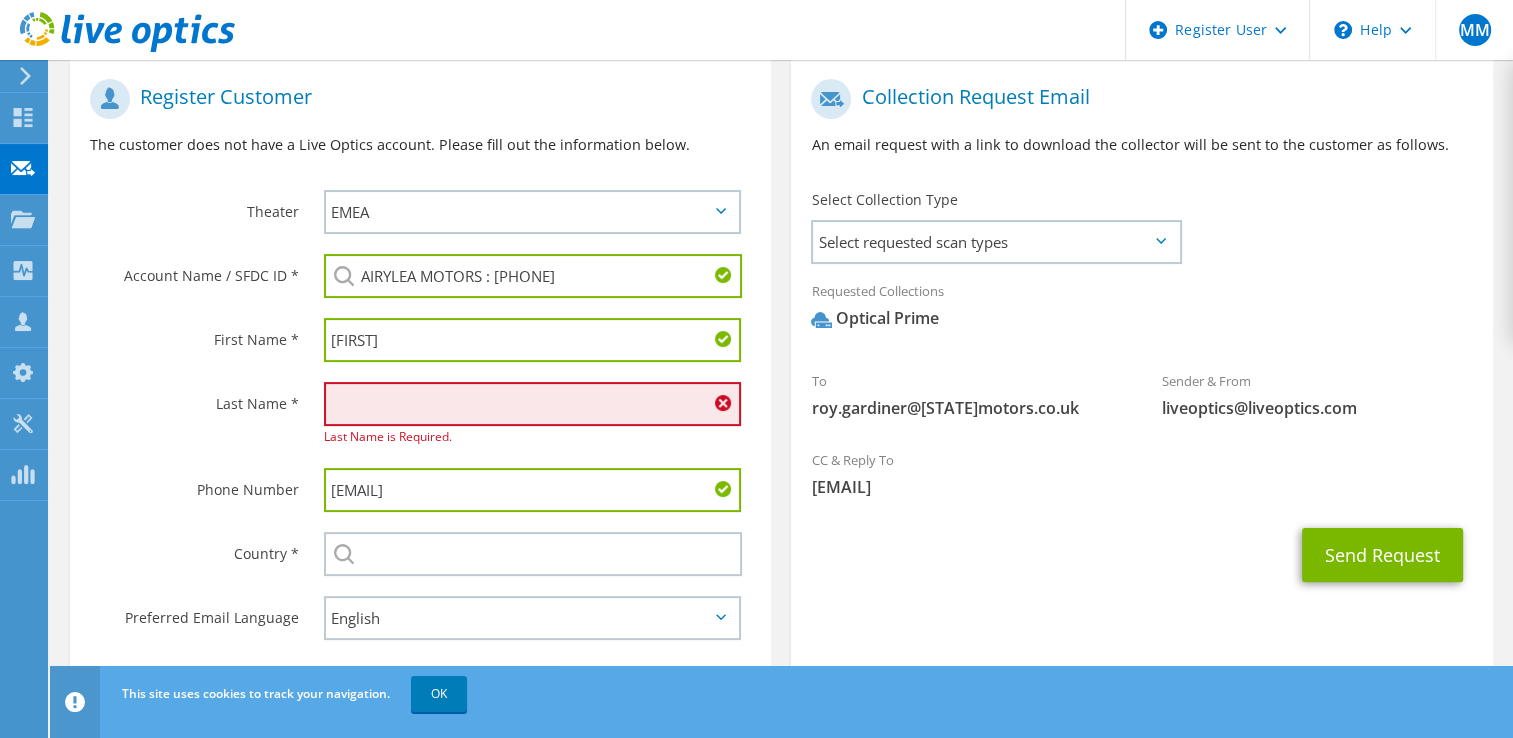 drag, startPoint x: 359, startPoint y: 482, endPoint x: 312, endPoint y: 487, distance: 47.26521 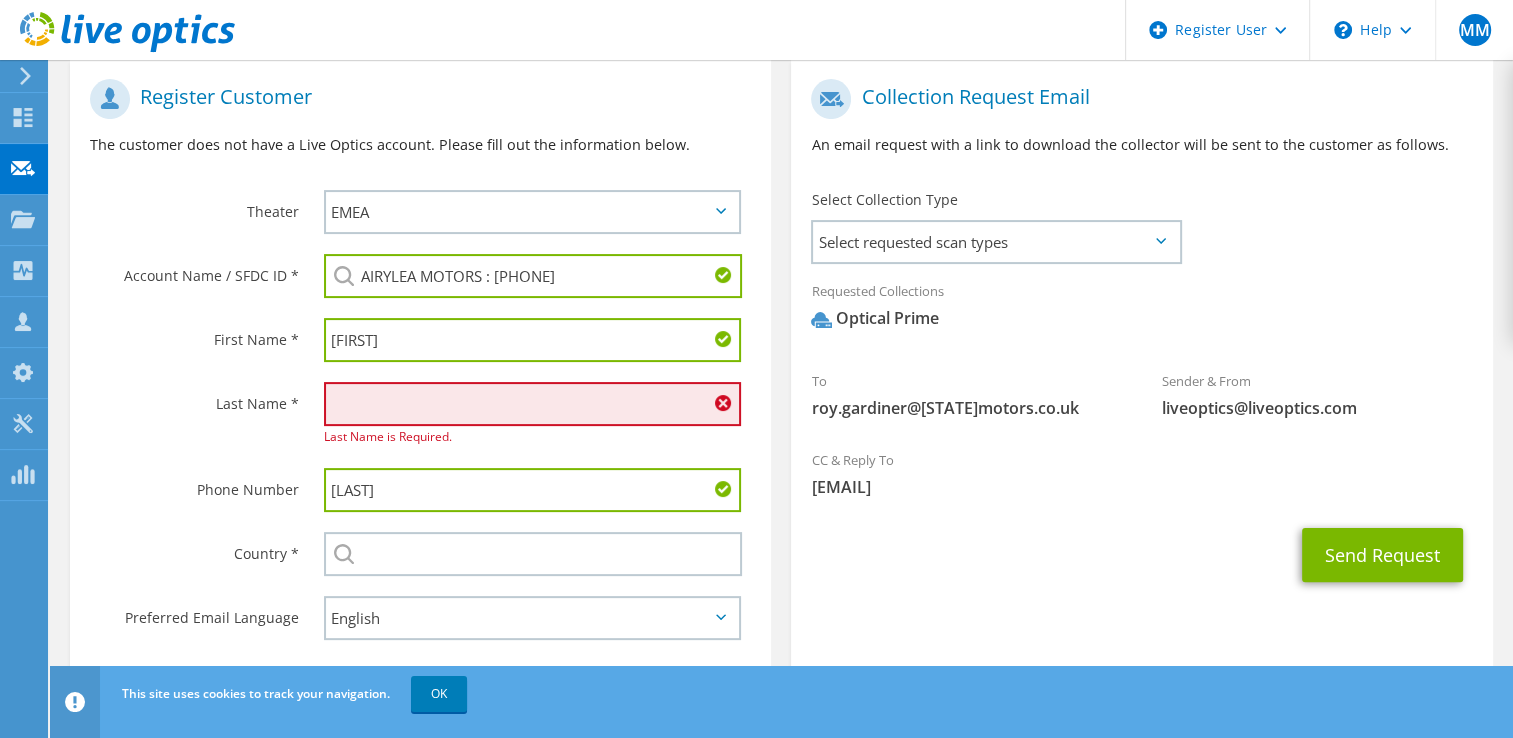 click on "gardiner" at bounding box center [533, 490] 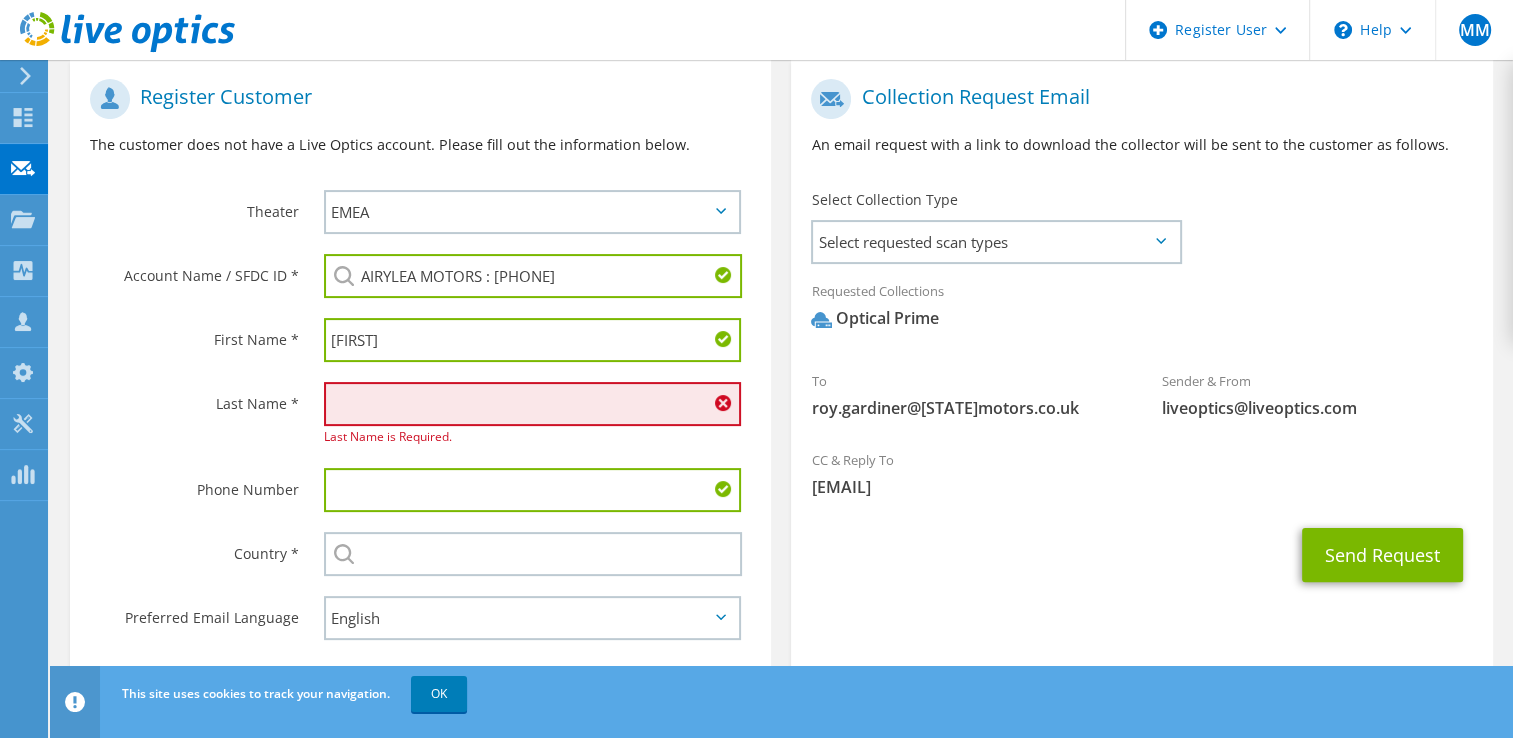 click at bounding box center [533, 404] 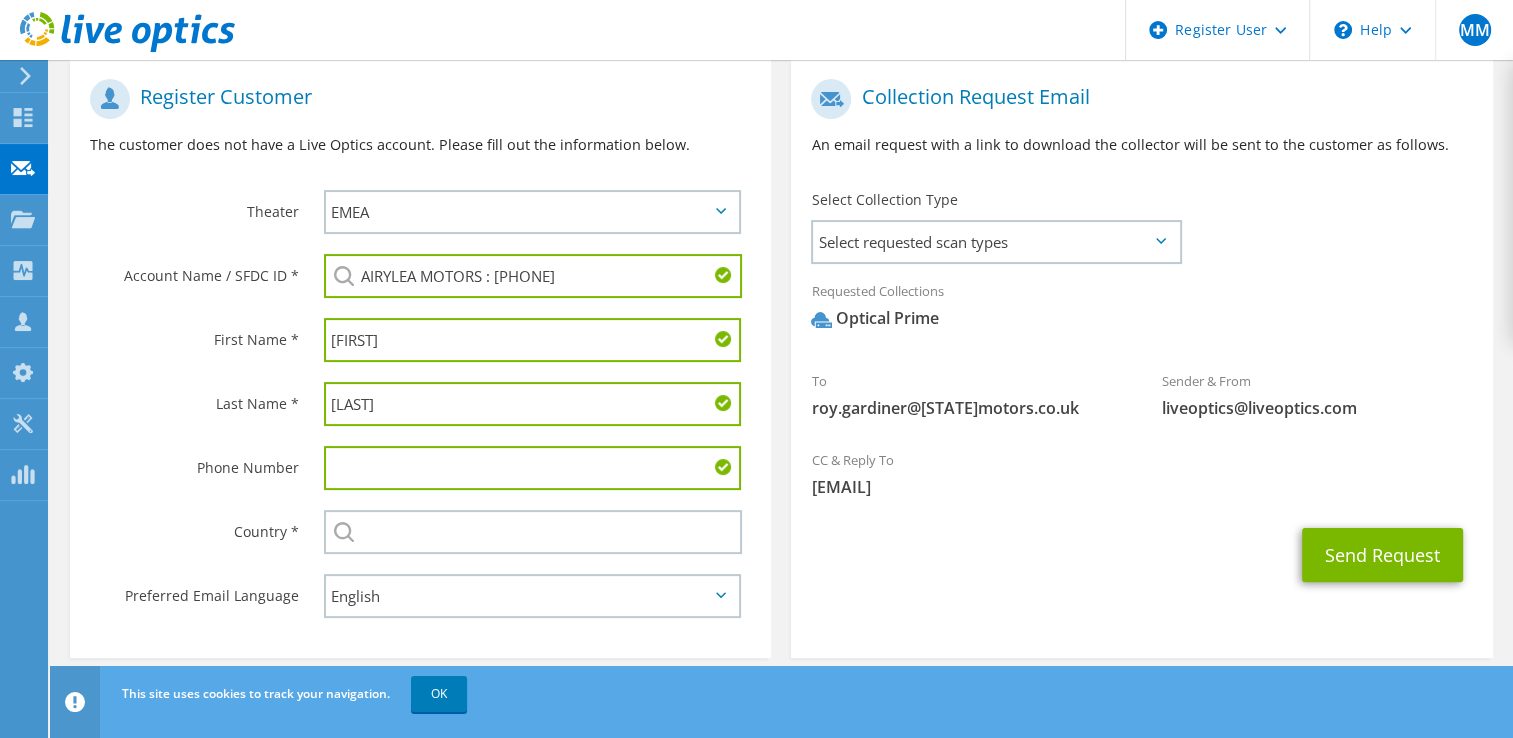 type on "gardiner" 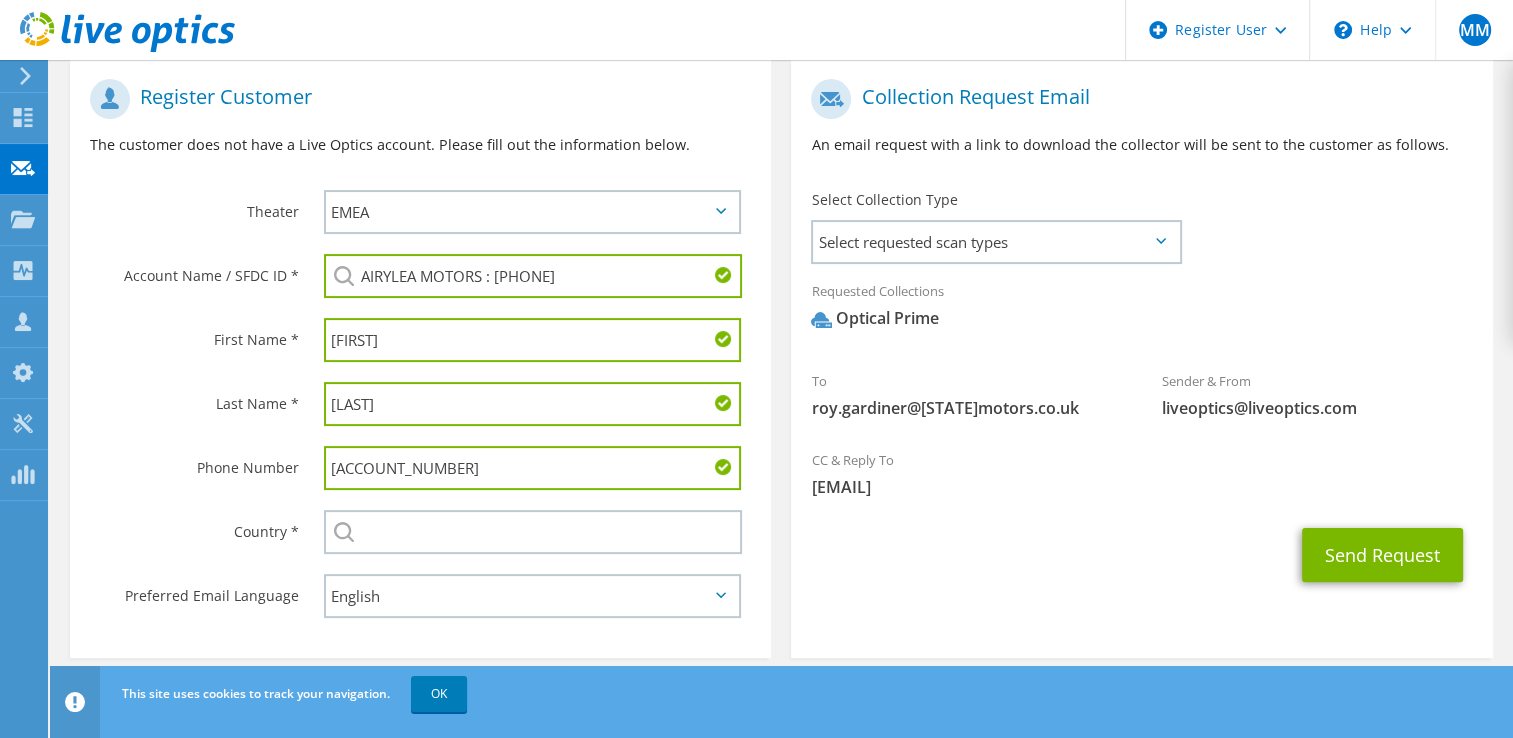 type on "12-24872891" 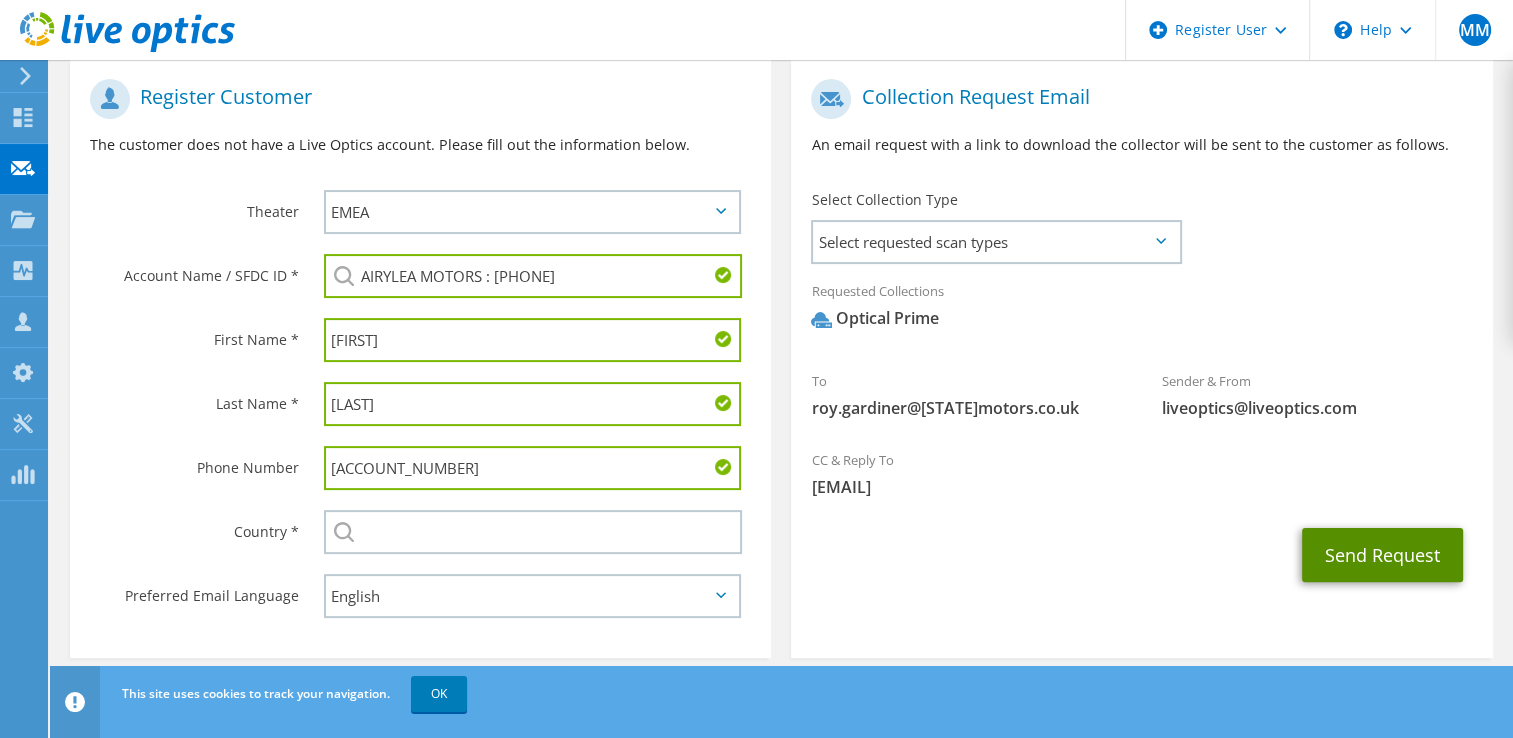 click on "Send Request" at bounding box center (1382, 555) 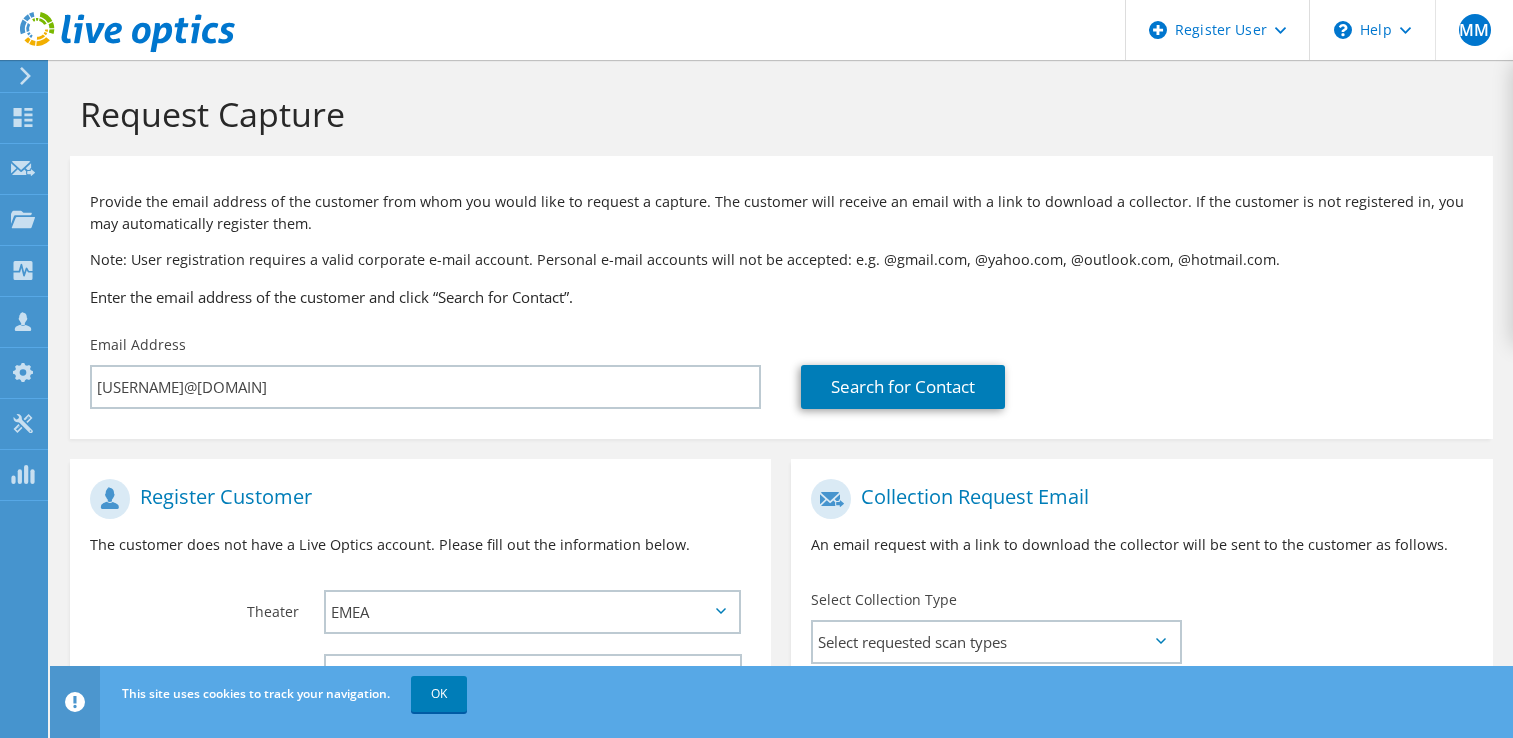 scroll, scrollTop: 0, scrollLeft: 0, axis: both 